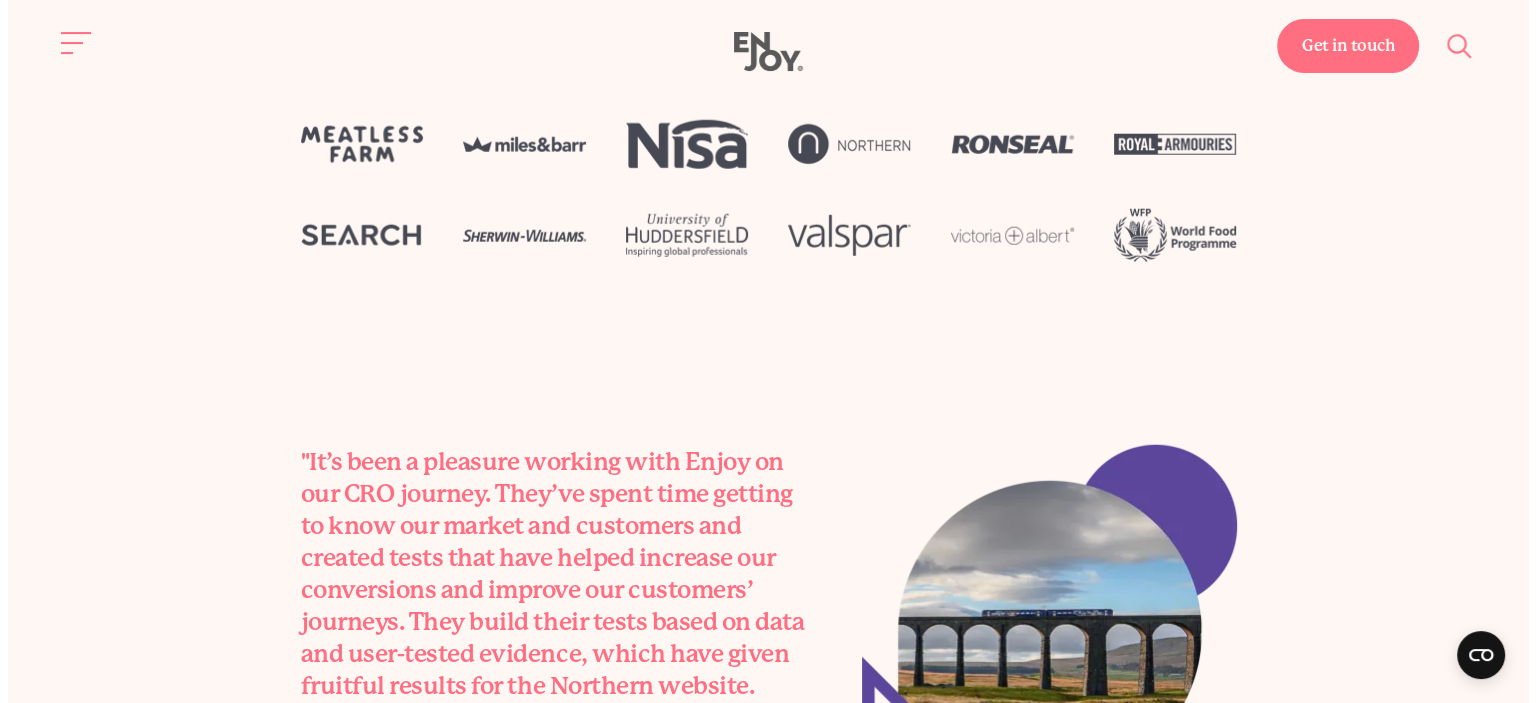 scroll, scrollTop: 5344, scrollLeft: 0, axis: vertical 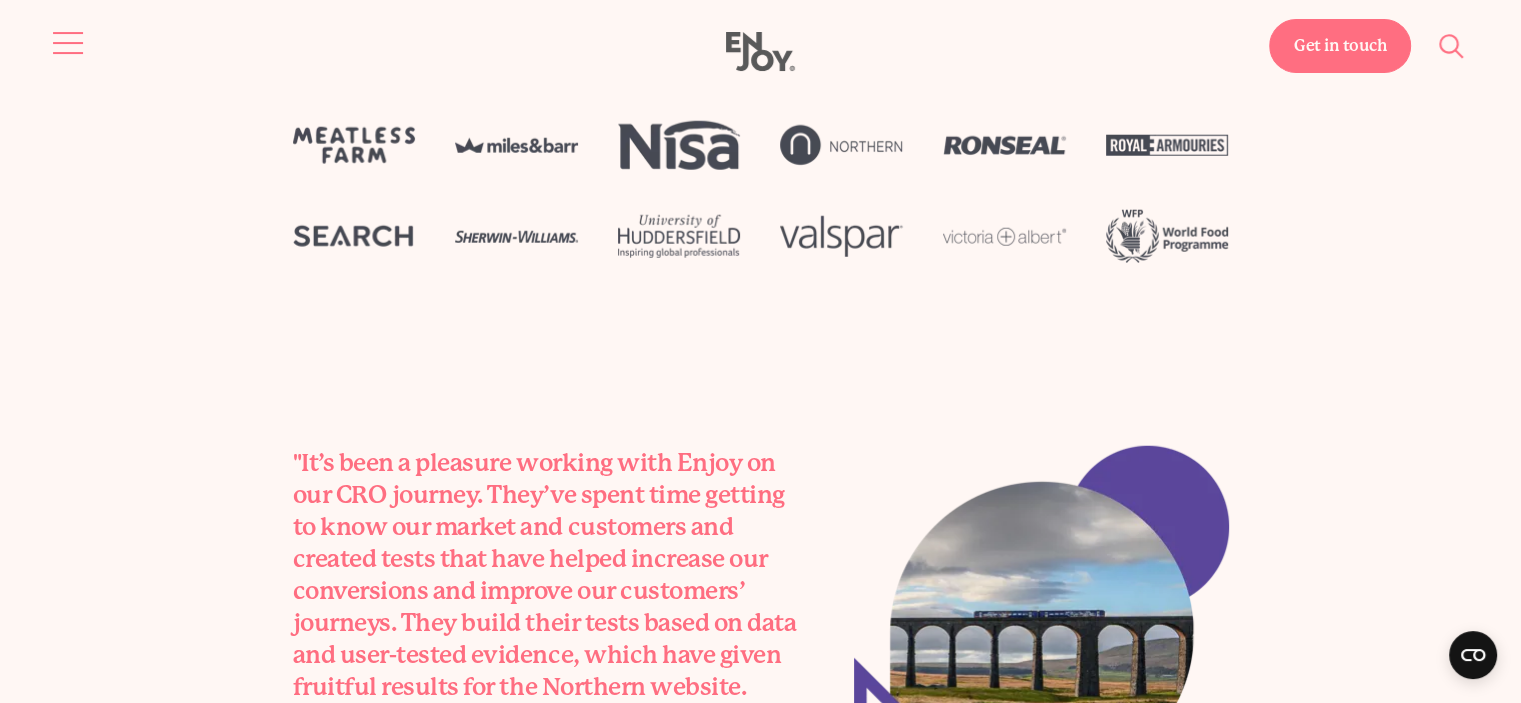 click at bounding box center [69, 43] 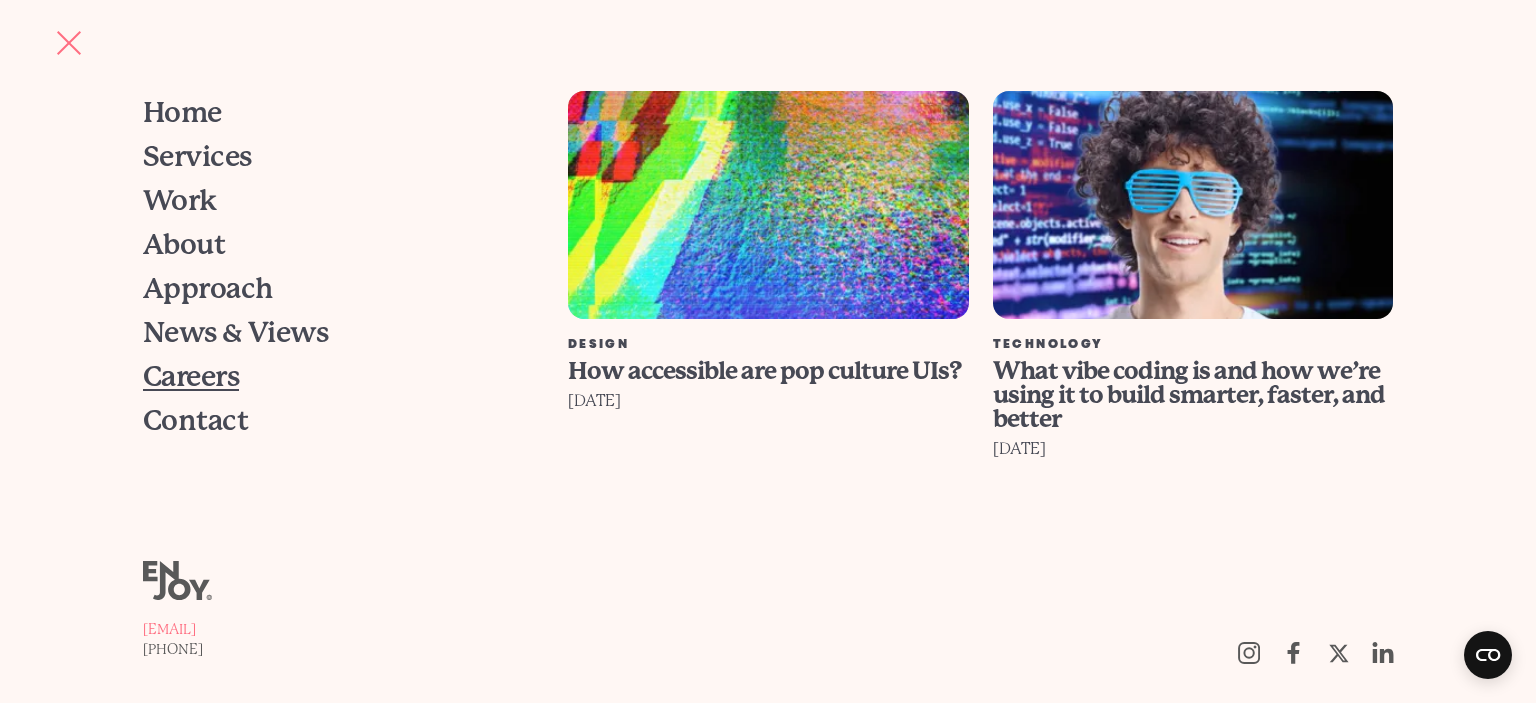 click on "Careers" at bounding box center (191, 377) 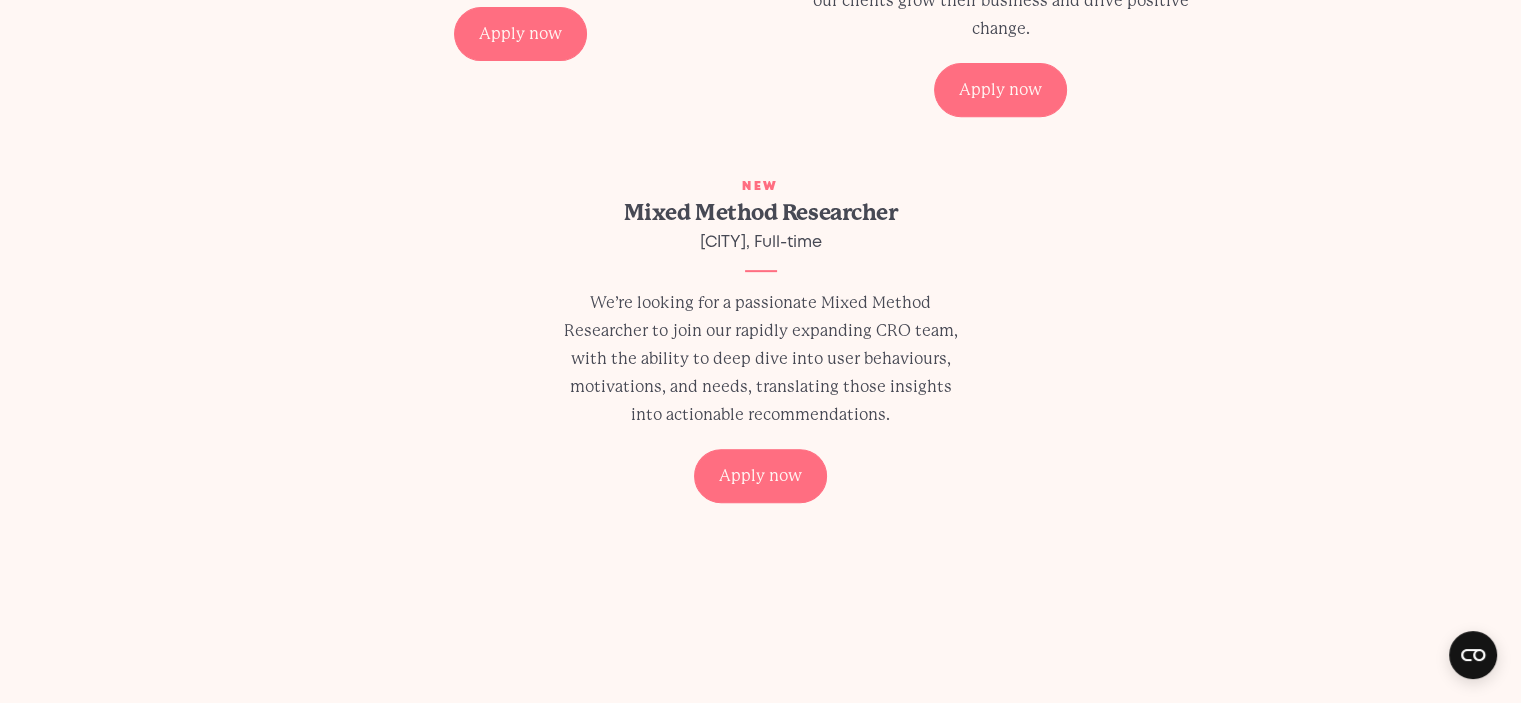 scroll, scrollTop: 871, scrollLeft: 0, axis: vertical 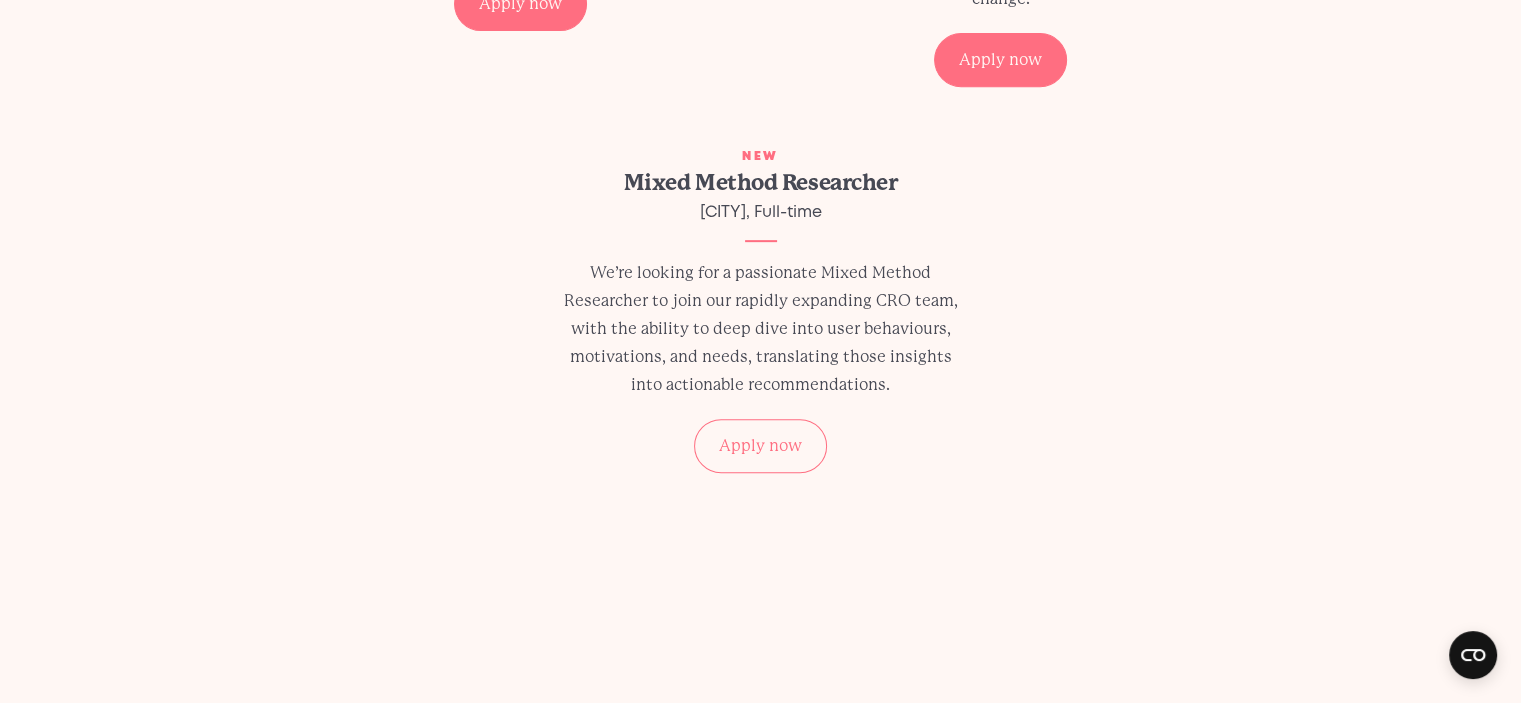 click on "Apply now" at bounding box center [760, 446] 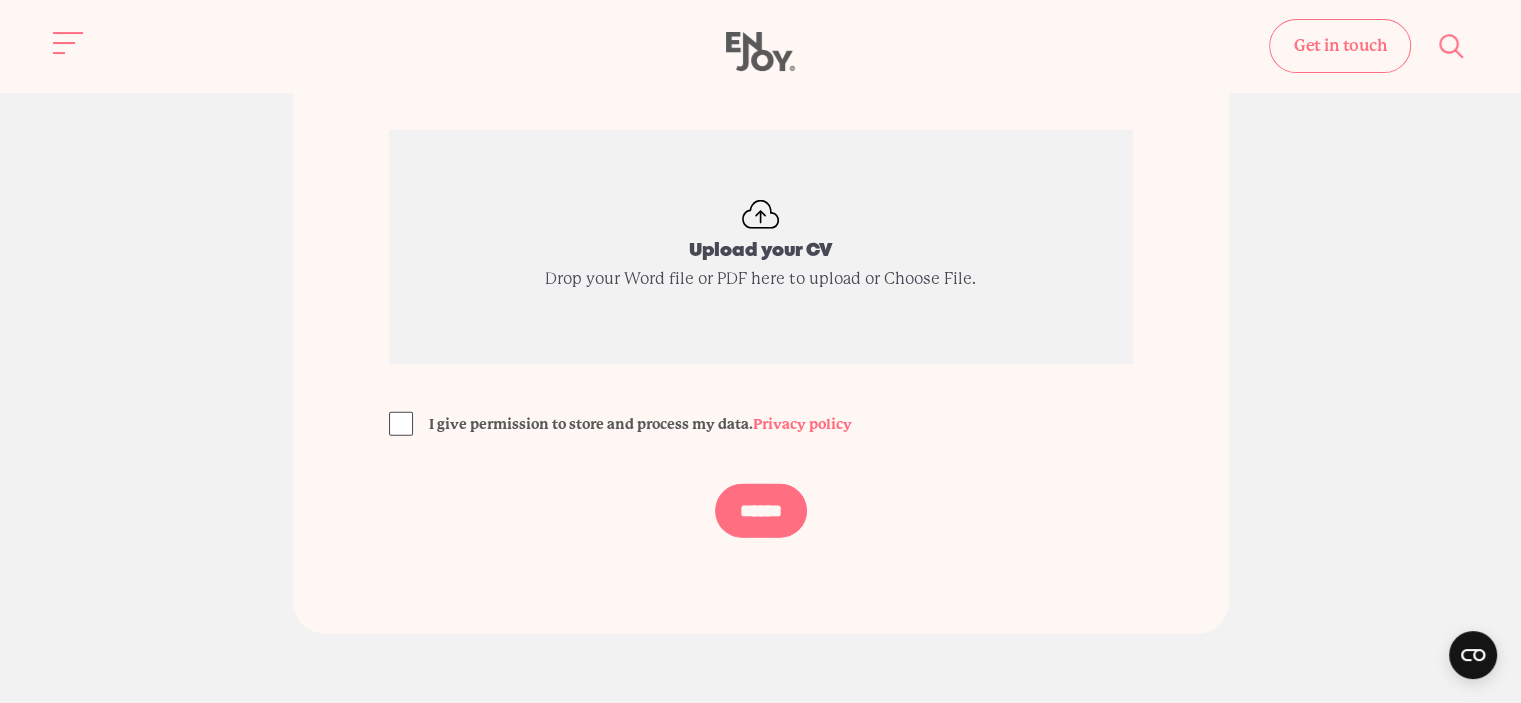 scroll, scrollTop: 0, scrollLeft: 0, axis: both 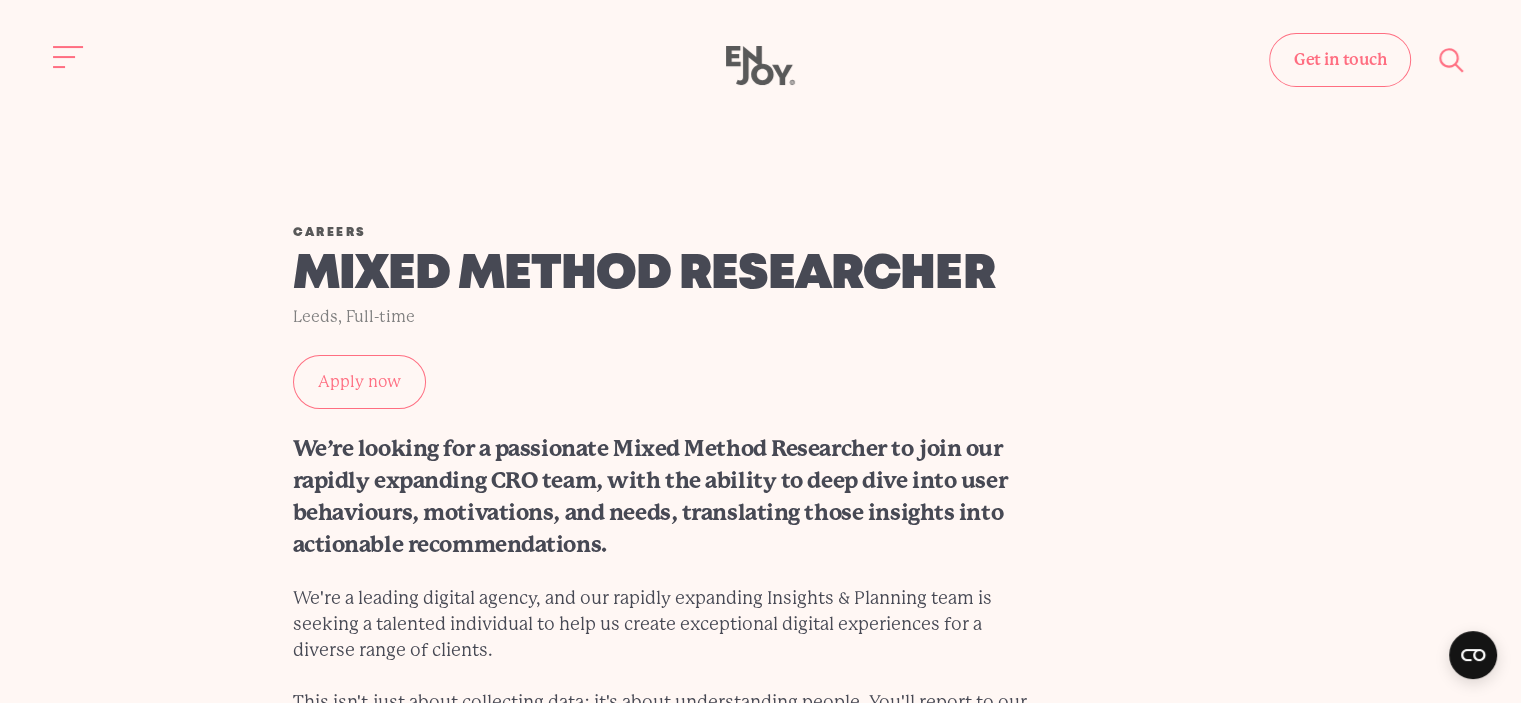 click on "Apply now" at bounding box center [359, 382] 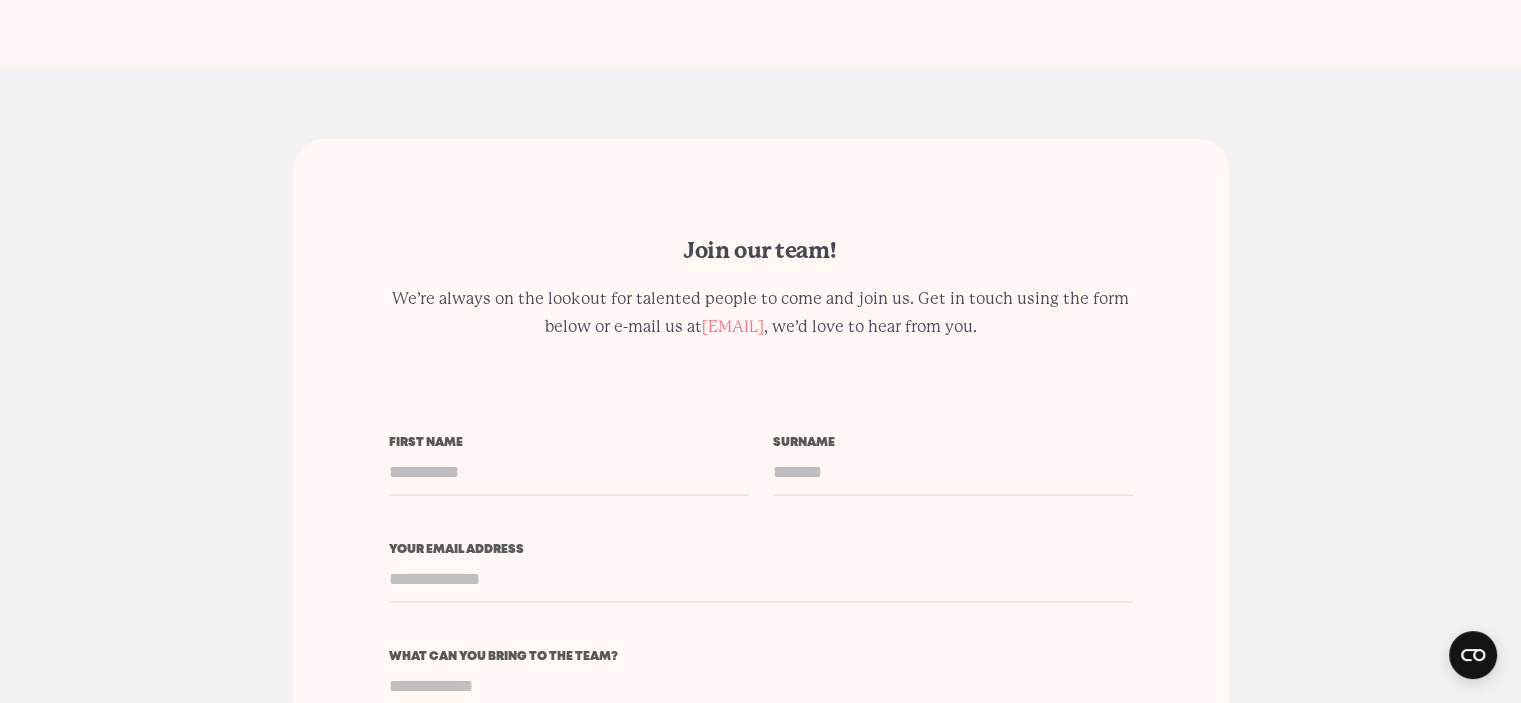 scroll, scrollTop: 4496, scrollLeft: 0, axis: vertical 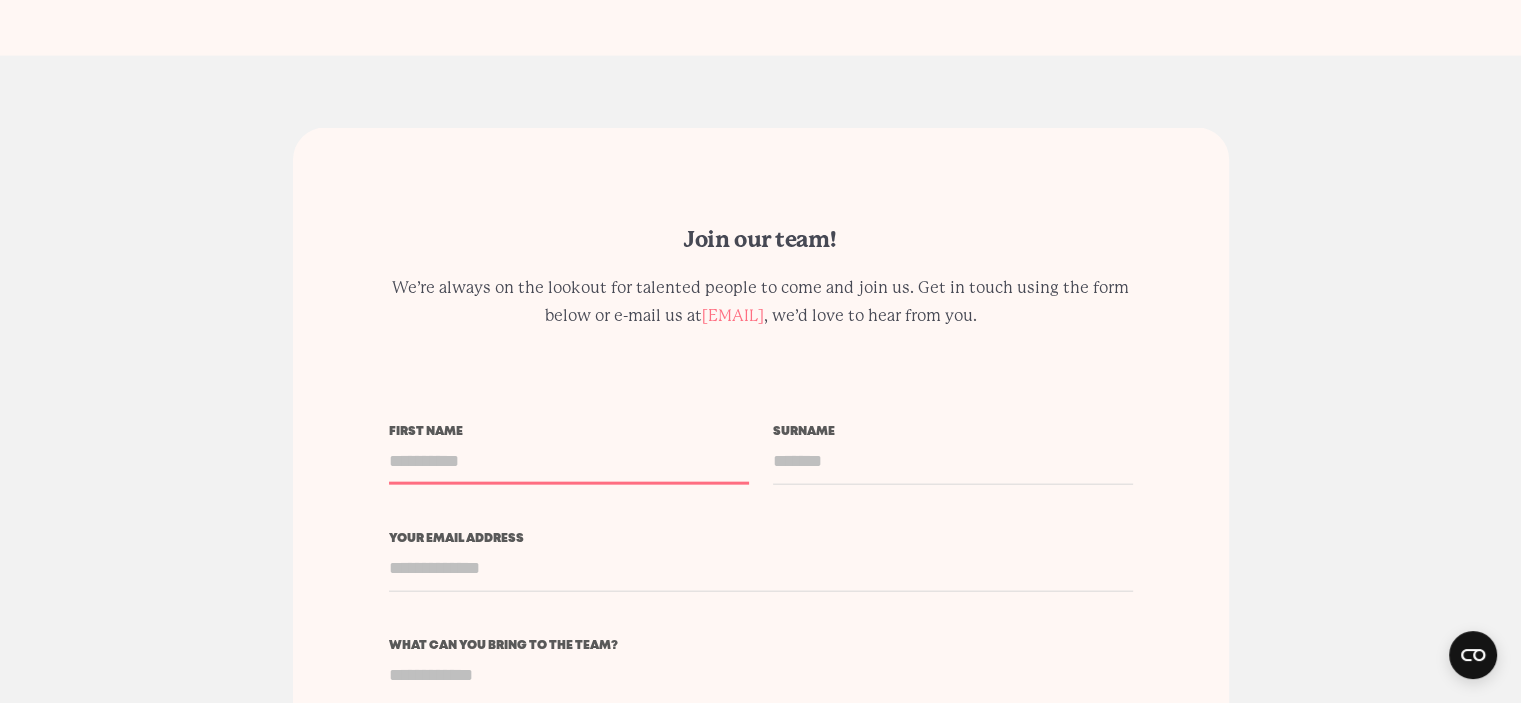 click on "First name" at bounding box center (569, 461) 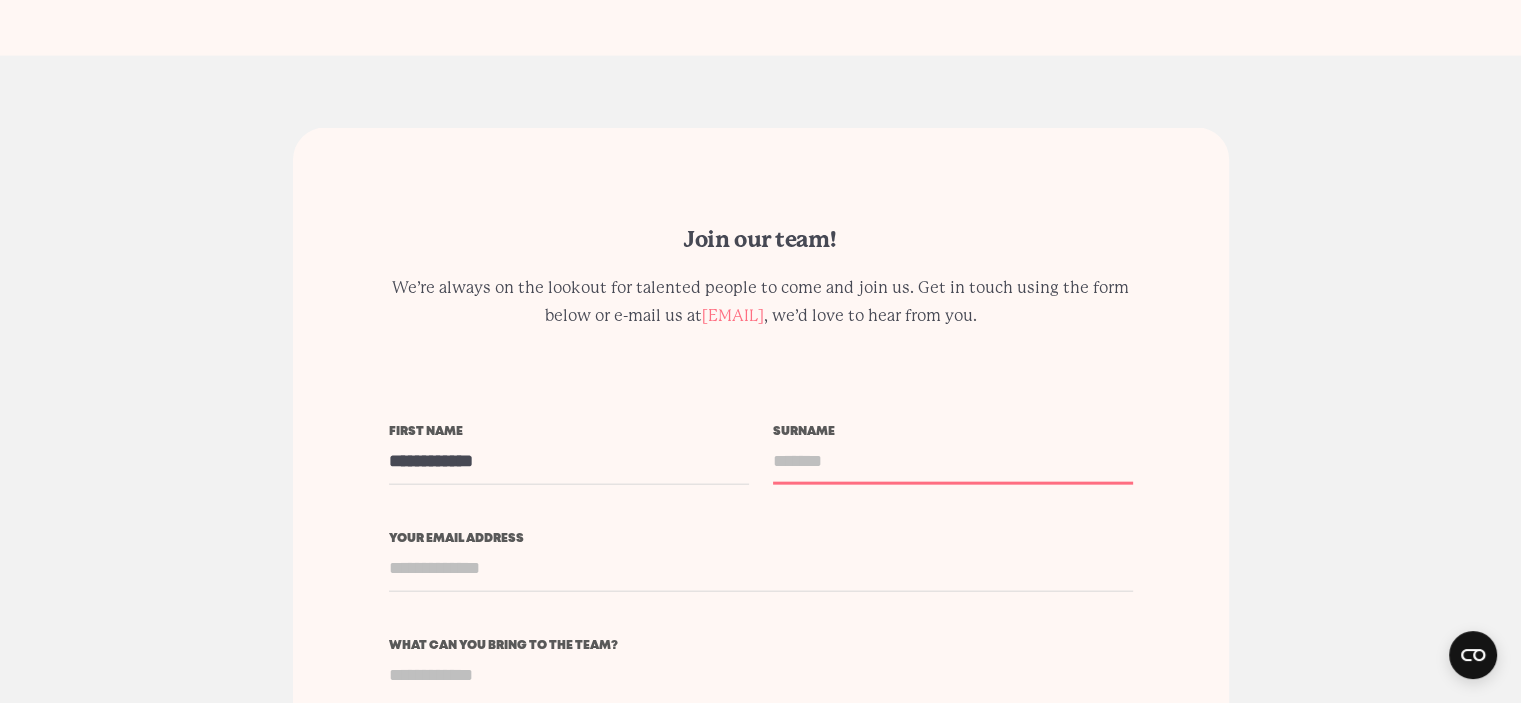 type on "*********" 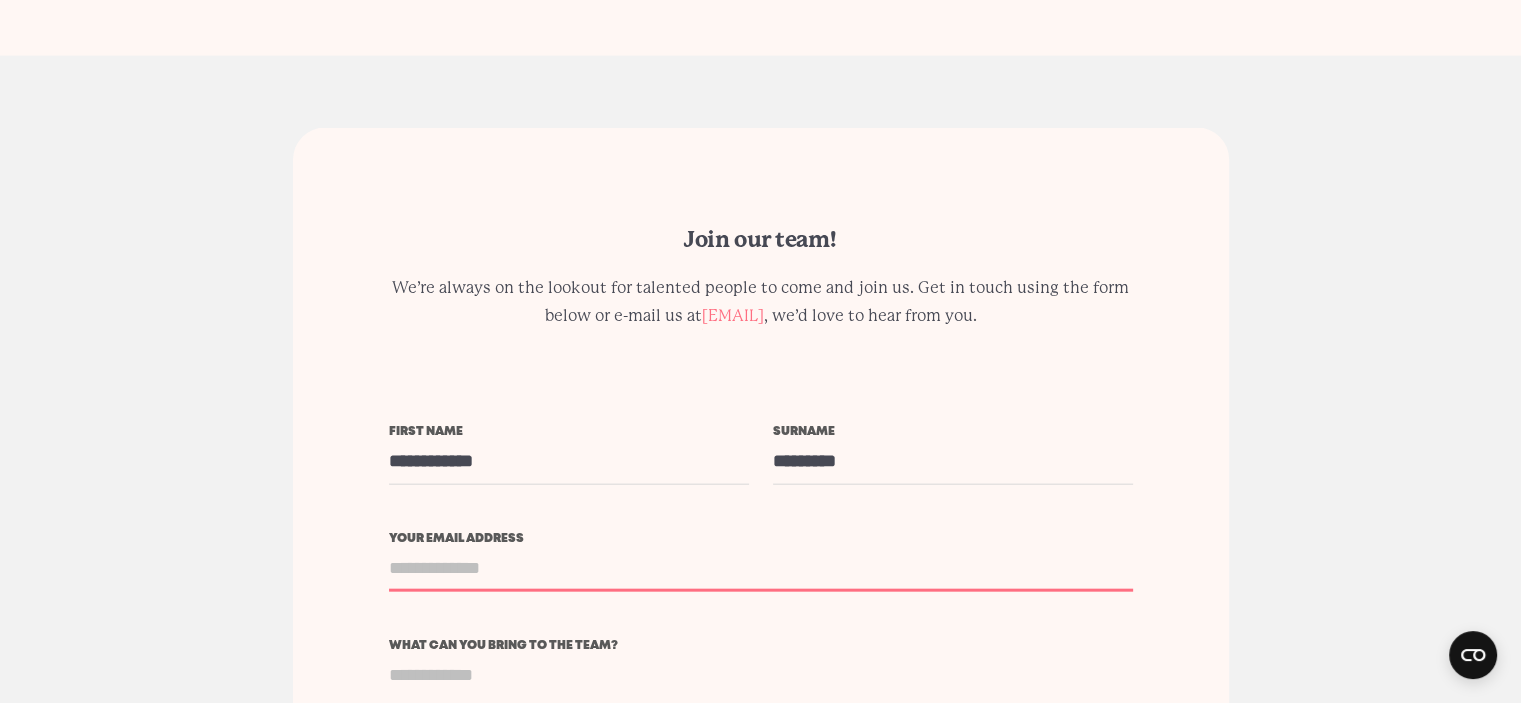 type on "**********" 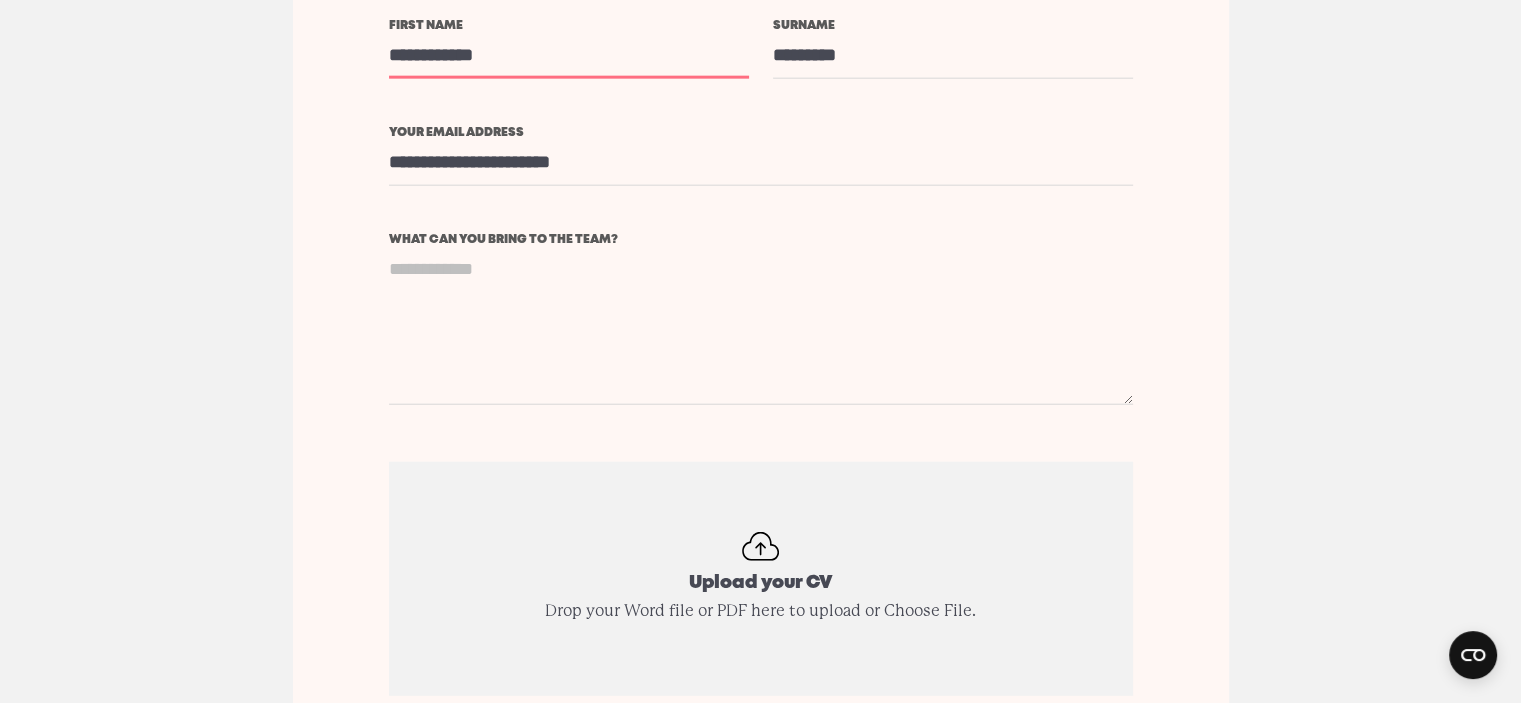 scroll, scrollTop: 4924, scrollLeft: 0, axis: vertical 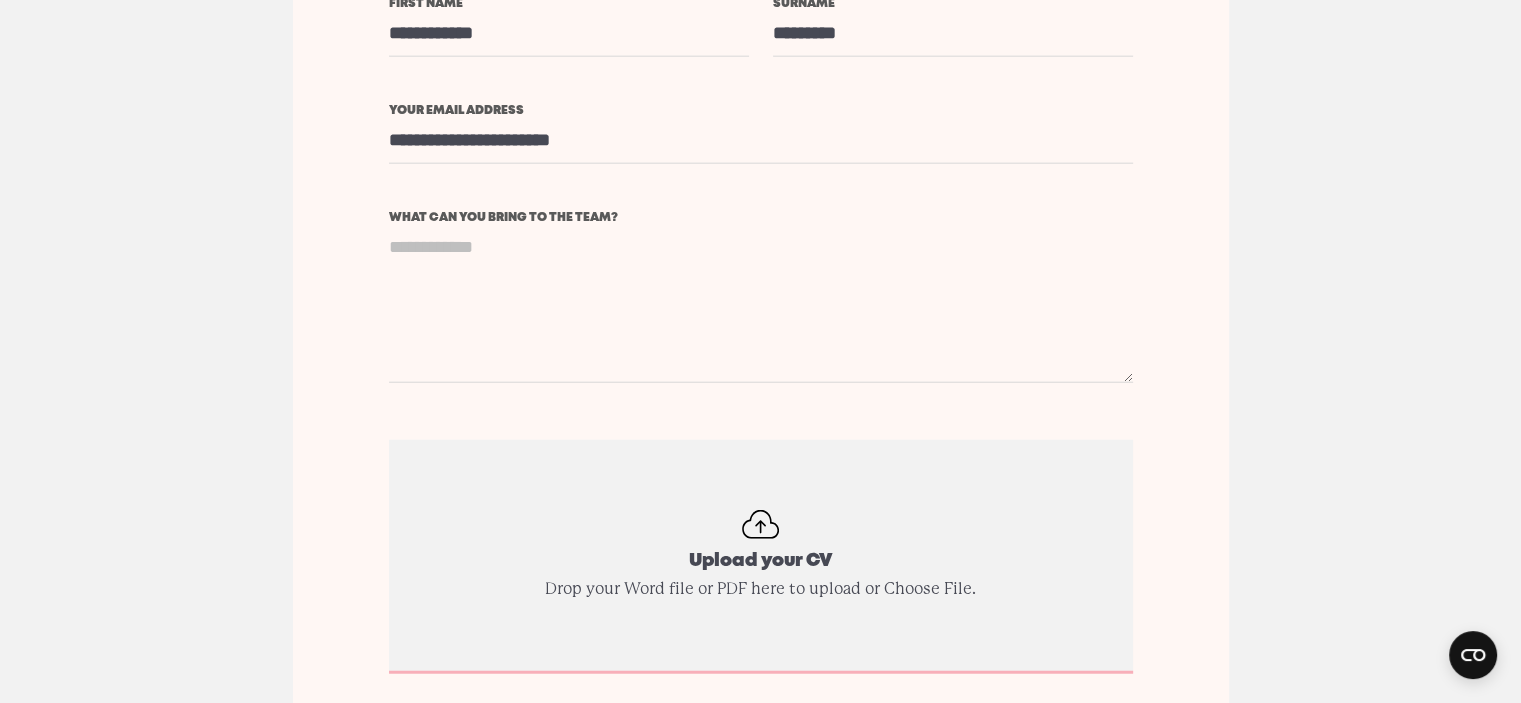 click on "Upload your CV" at bounding box center (761, 557) 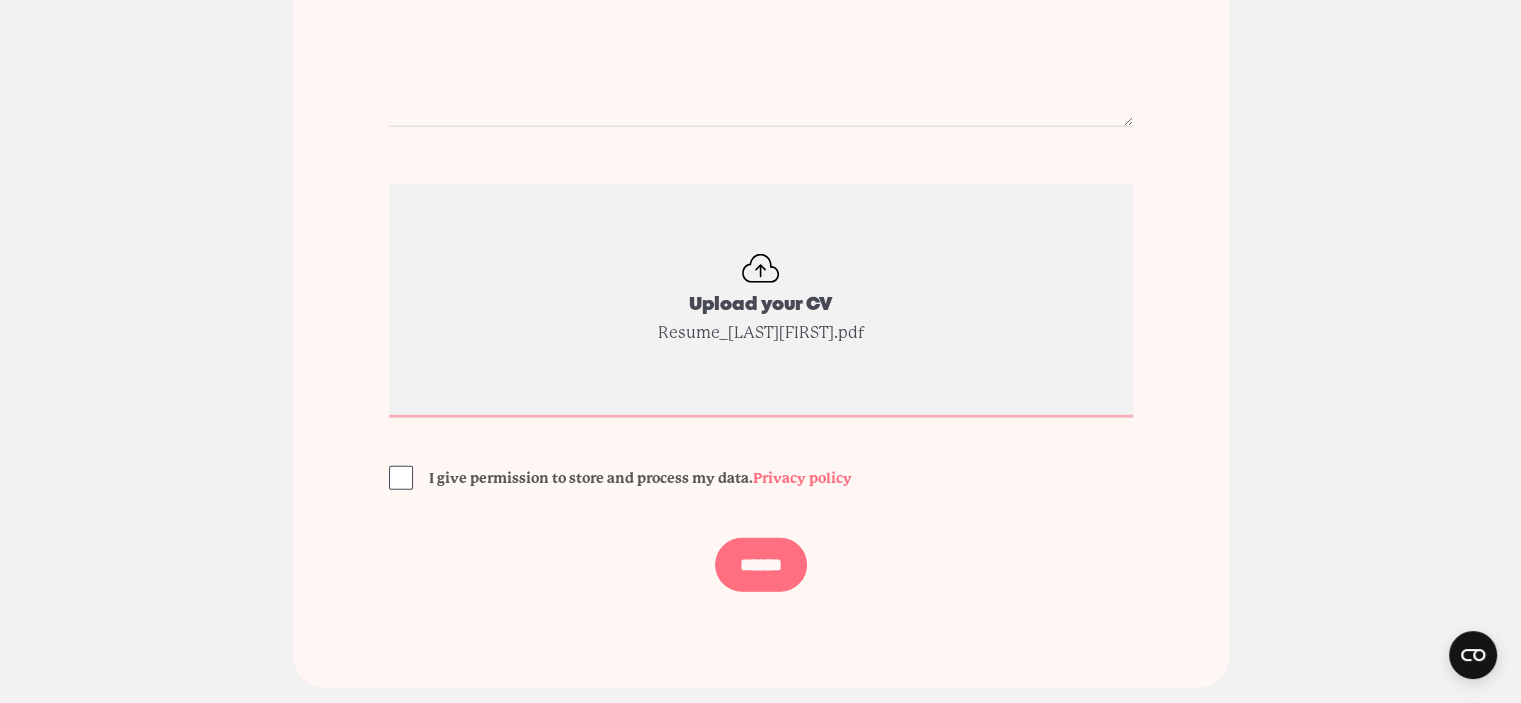 scroll, scrollTop: 5188, scrollLeft: 0, axis: vertical 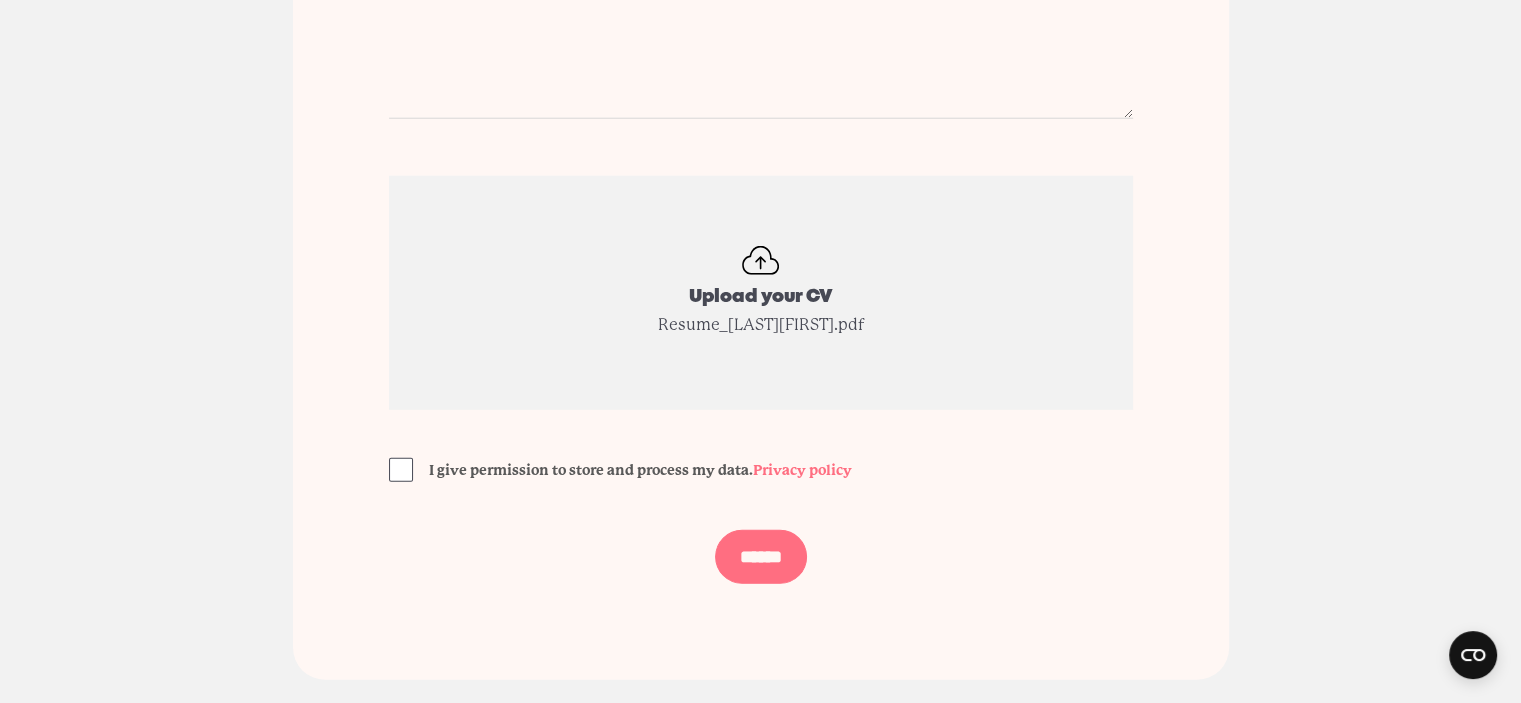 click at bounding box center (401, 470) 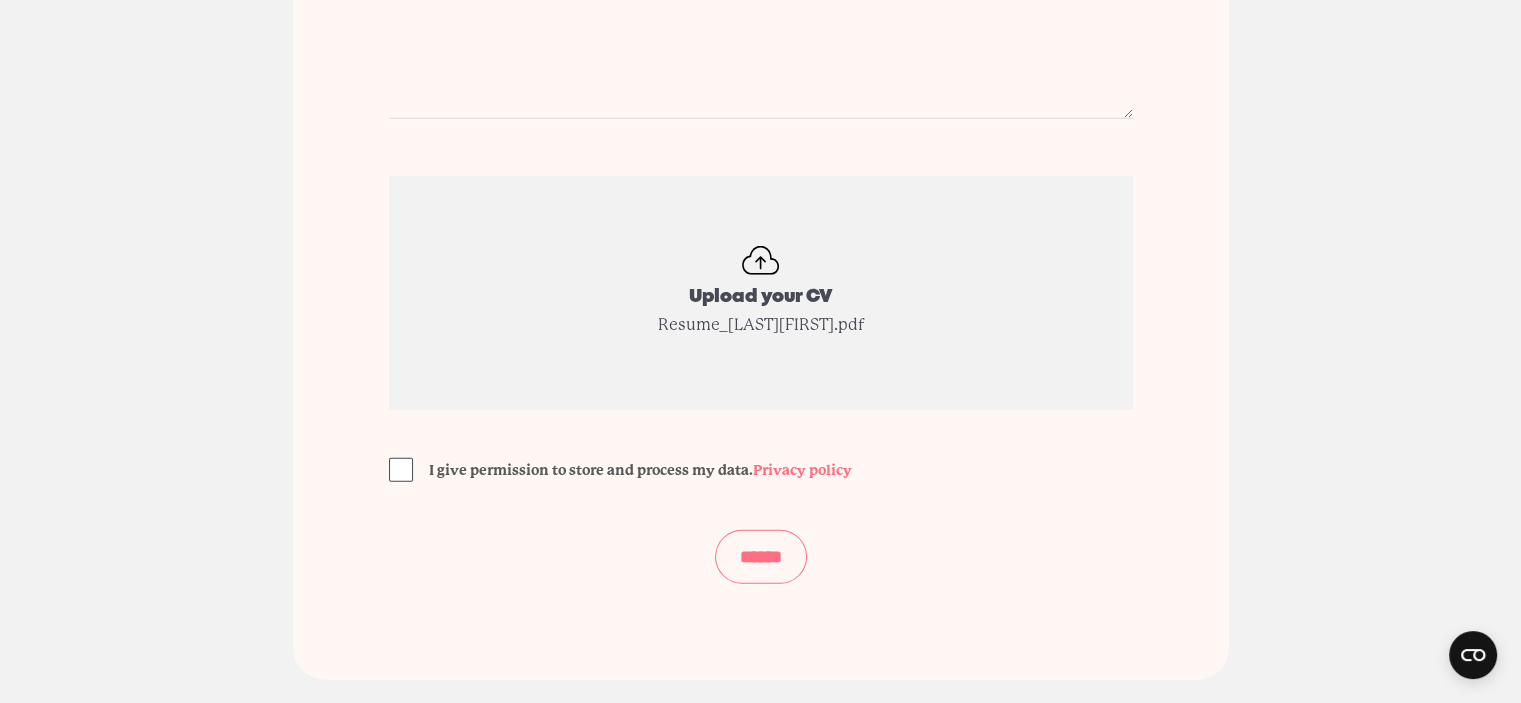 click on "******" at bounding box center [761, 557] 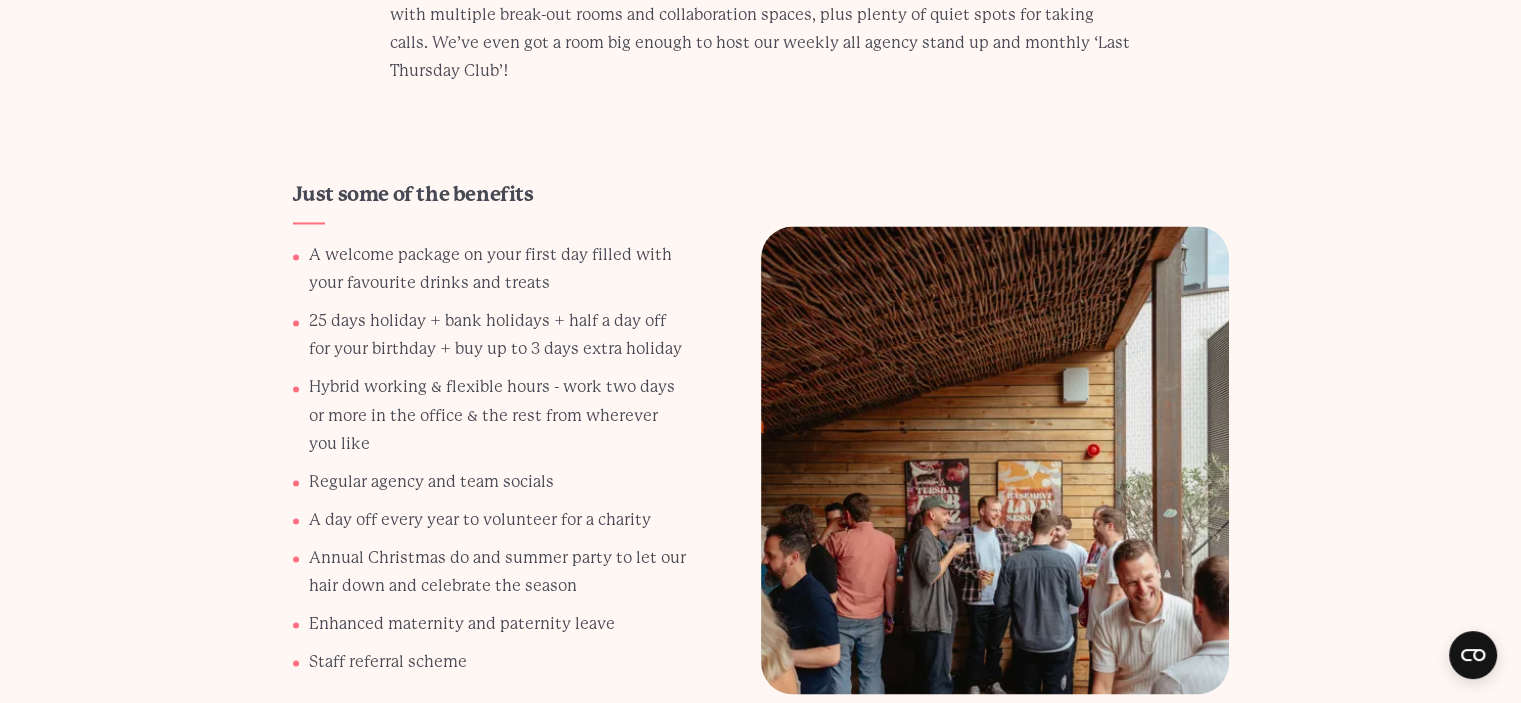 scroll, scrollTop: 3393, scrollLeft: 0, axis: vertical 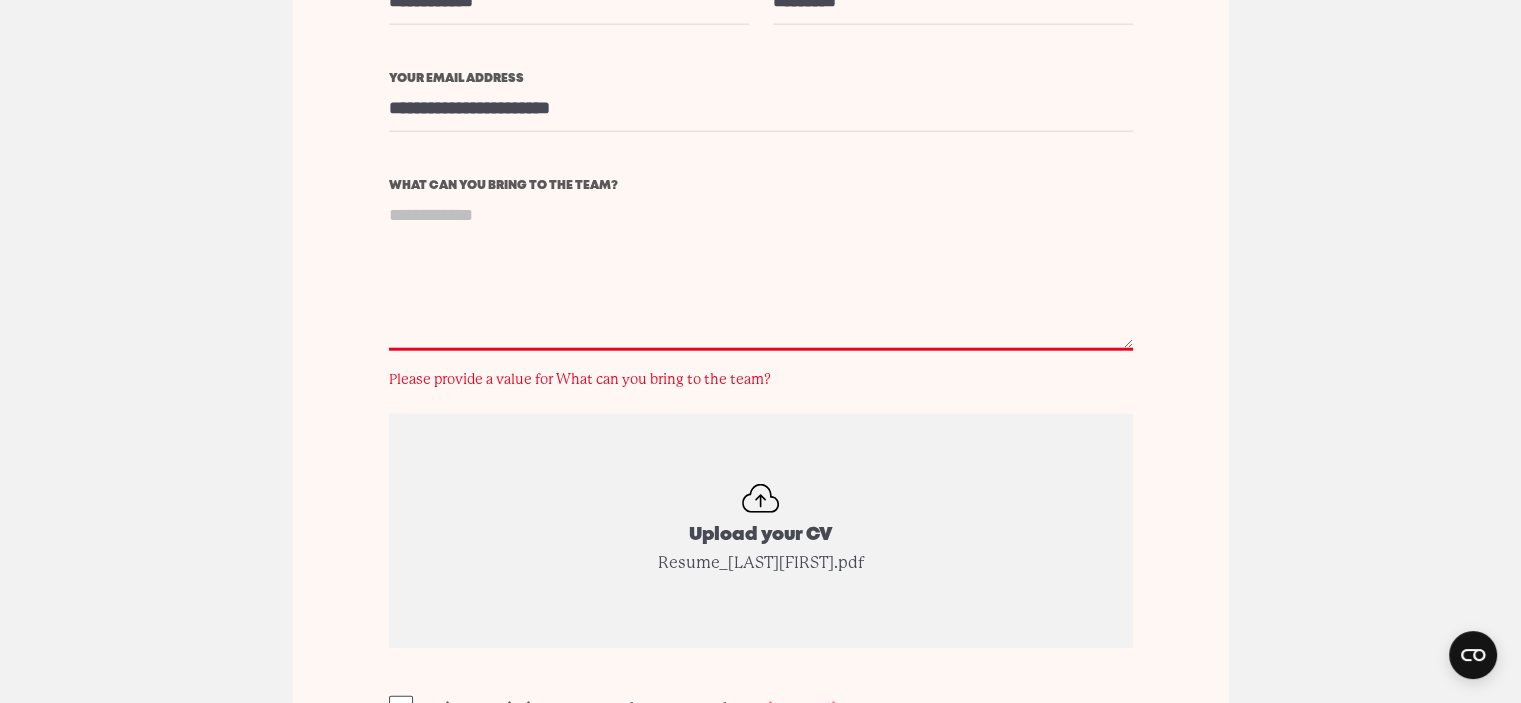 paste on "**********" 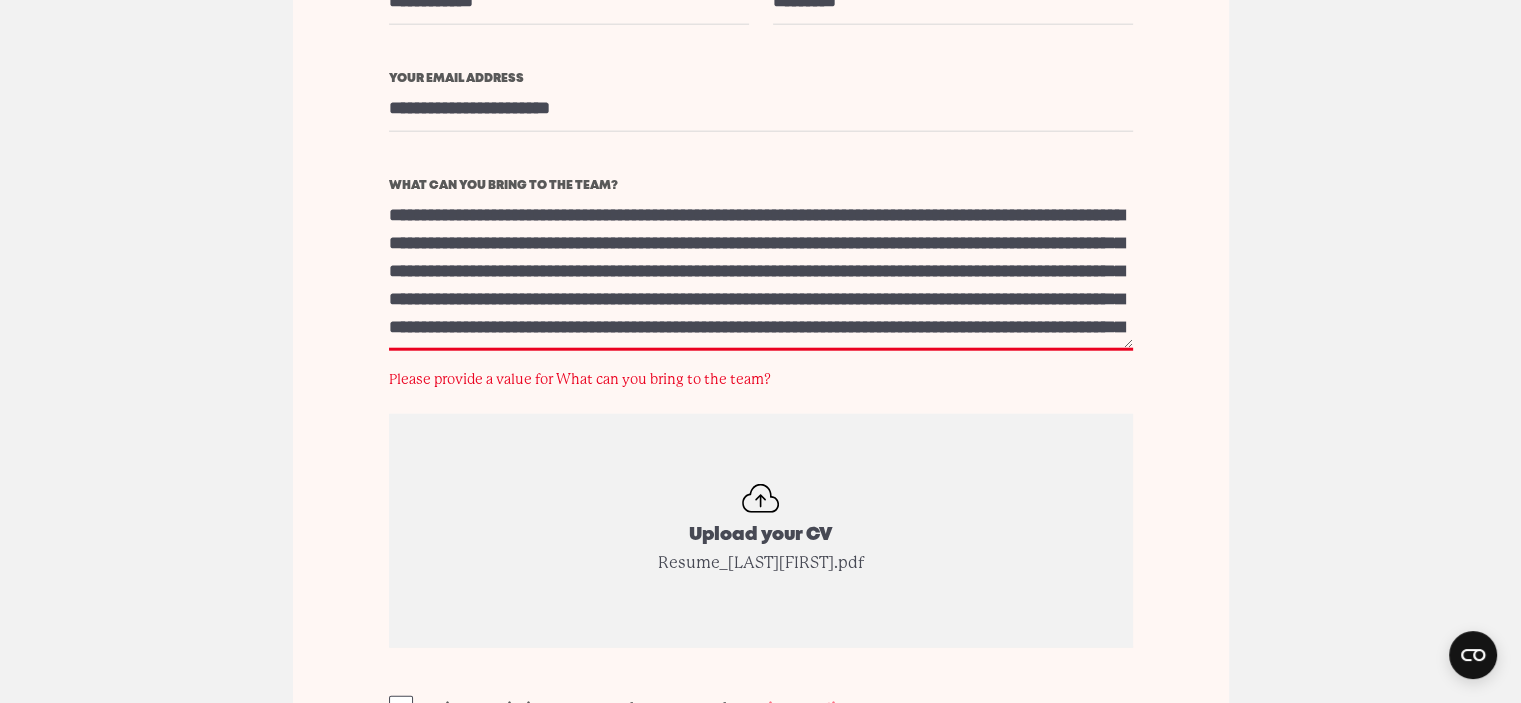 scroll, scrollTop: 968, scrollLeft: 0, axis: vertical 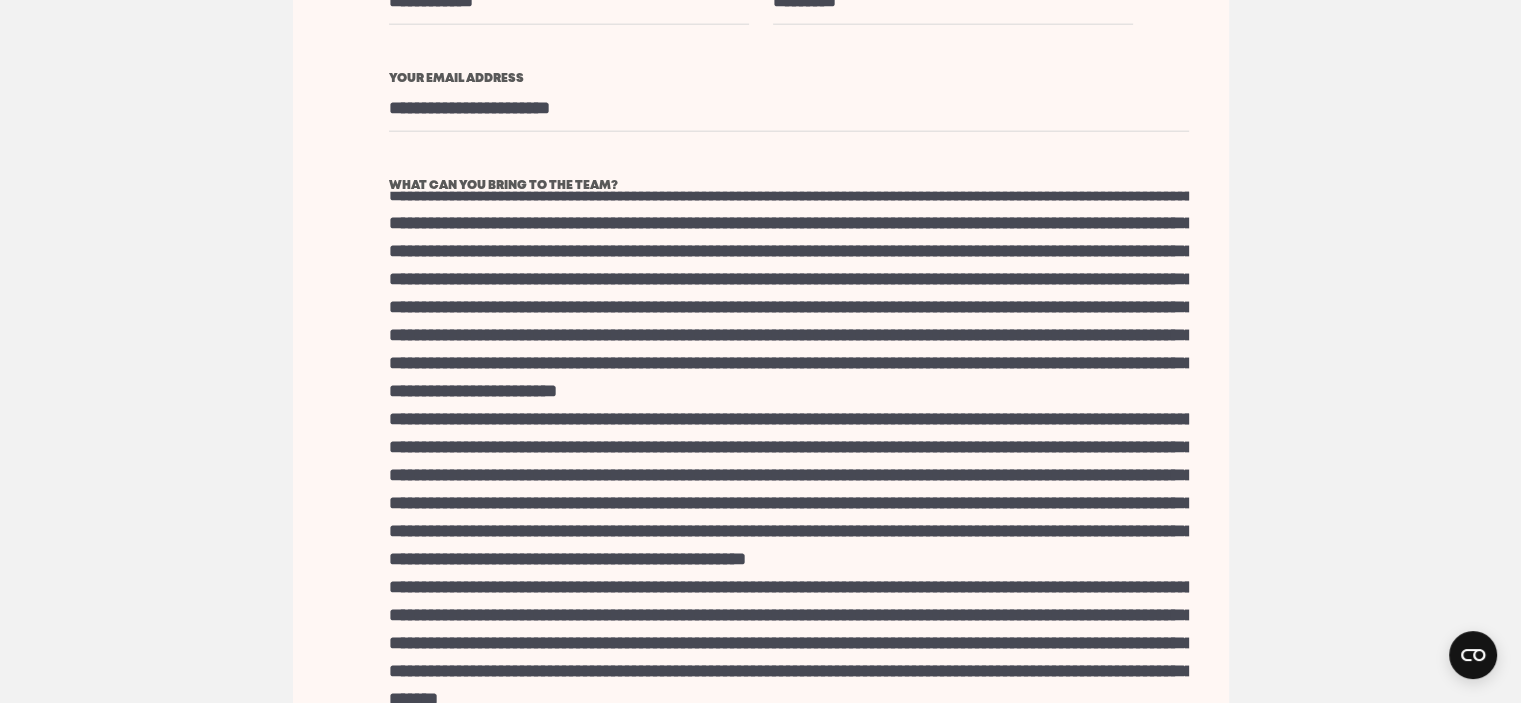 drag, startPoint x: 1127, startPoint y: 285, endPoint x: 1183, endPoint y: 742, distance: 460.41827 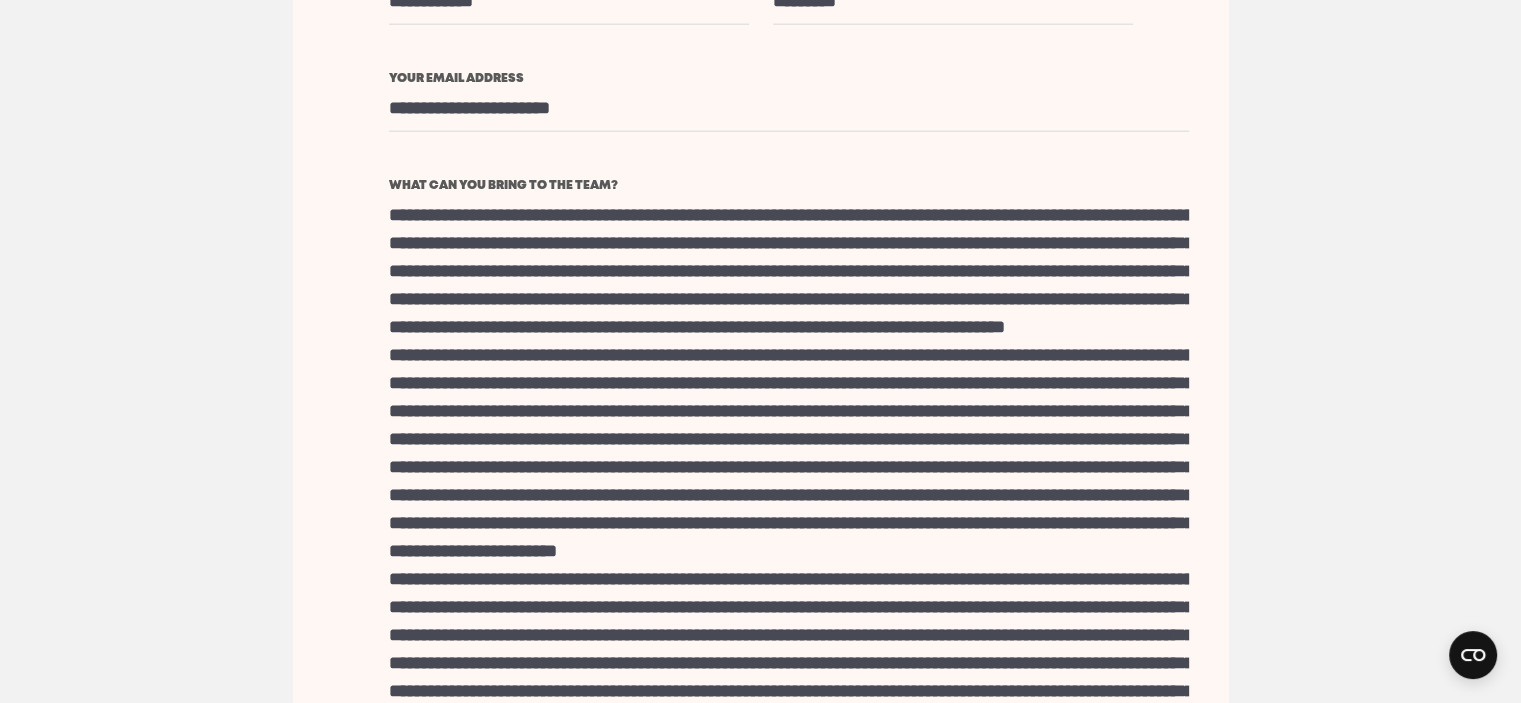 drag, startPoint x: 765, startPoint y: 146, endPoint x: 1024, endPoint y: 145, distance: 259.00192 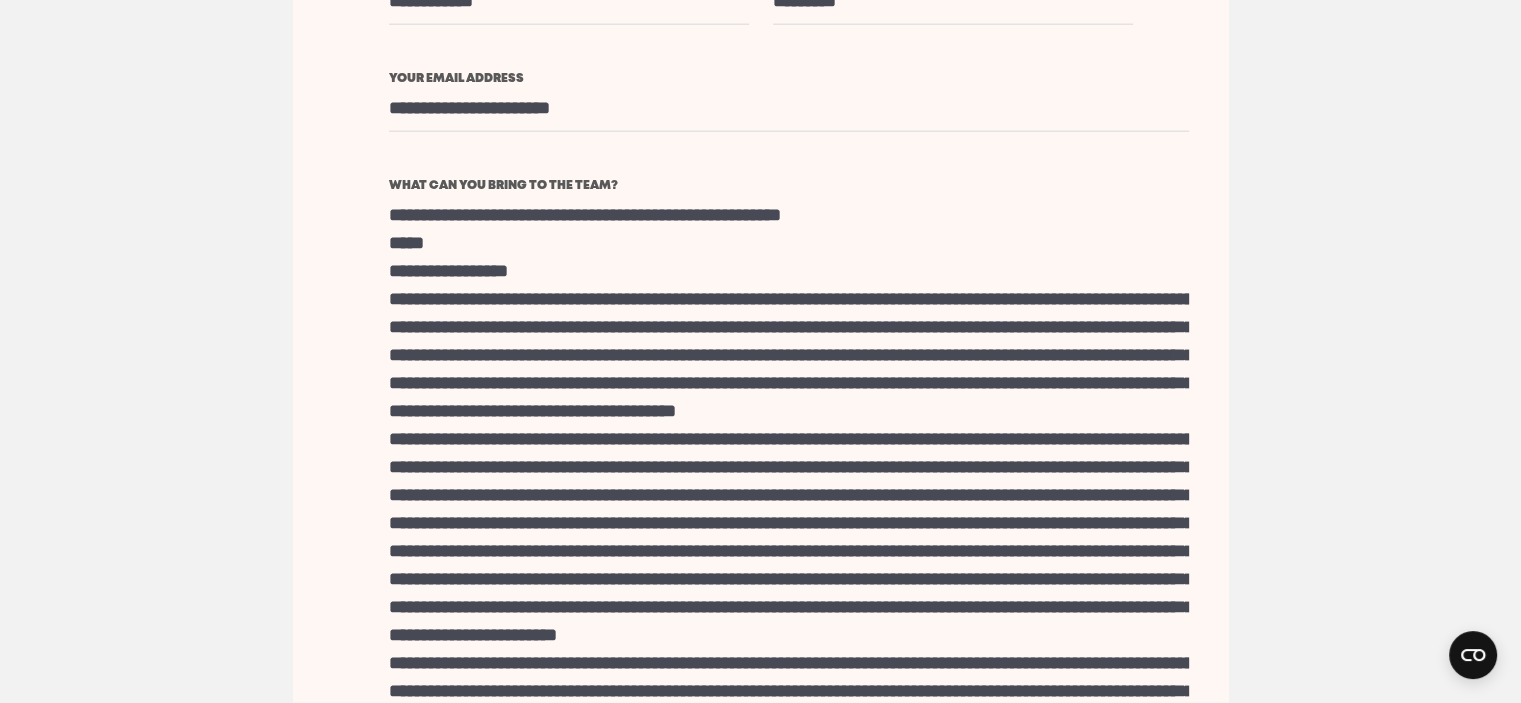 drag, startPoint x: 569, startPoint y: 213, endPoint x: 388, endPoint y: 187, distance: 182.85786 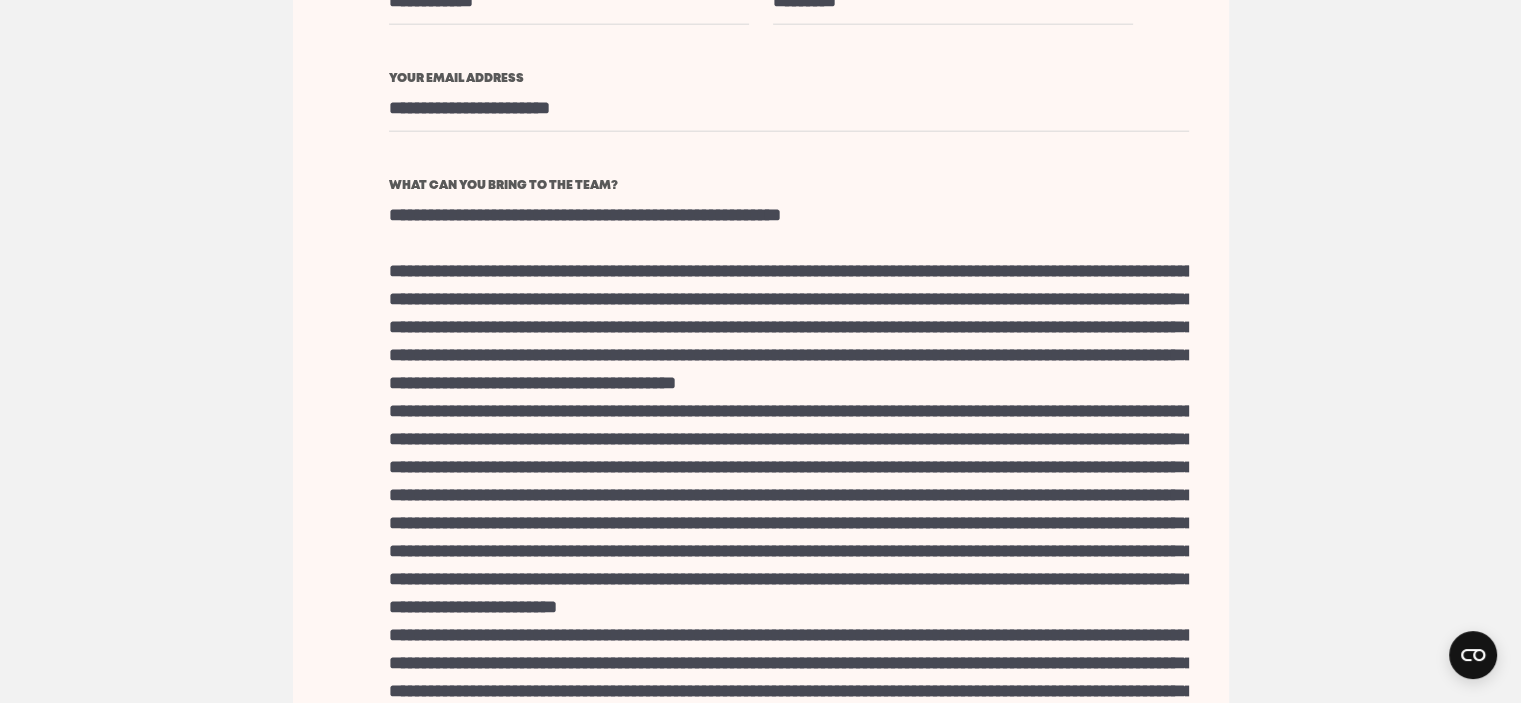 click on "Join our team!
We’re always on the lookout for talented people to come and join us. Get in touch using the form below or e-mail us at  [EMAIL] , we’d love to hear from you.
First name
[FIRST]
Surname
[LAST]" at bounding box center (761, 518) 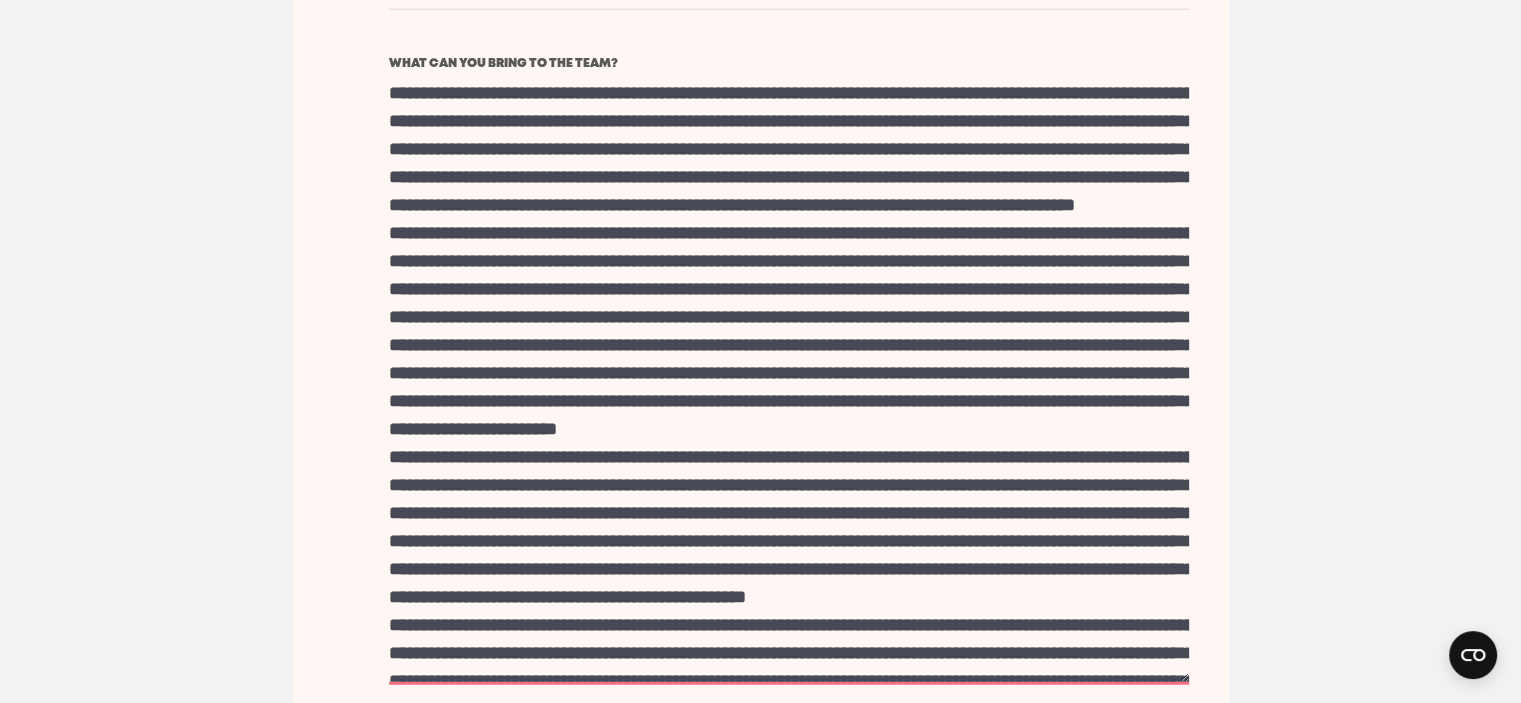 scroll, scrollTop: 5080, scrollLeft: 0, axis: vertical 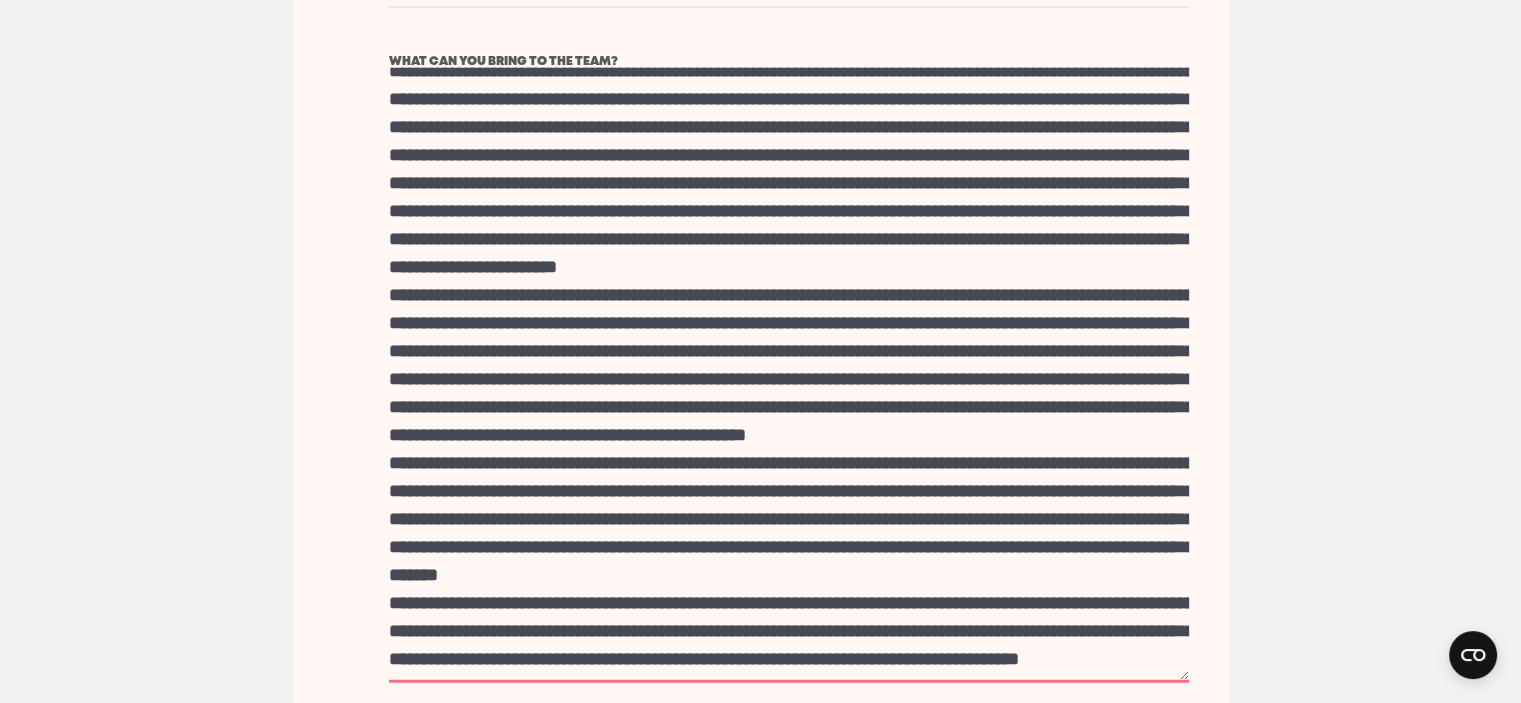 drag, startPoint x: 388, startPoint y: 317, endPoint x: 920, endPoint y: 459, distance: 550.6251 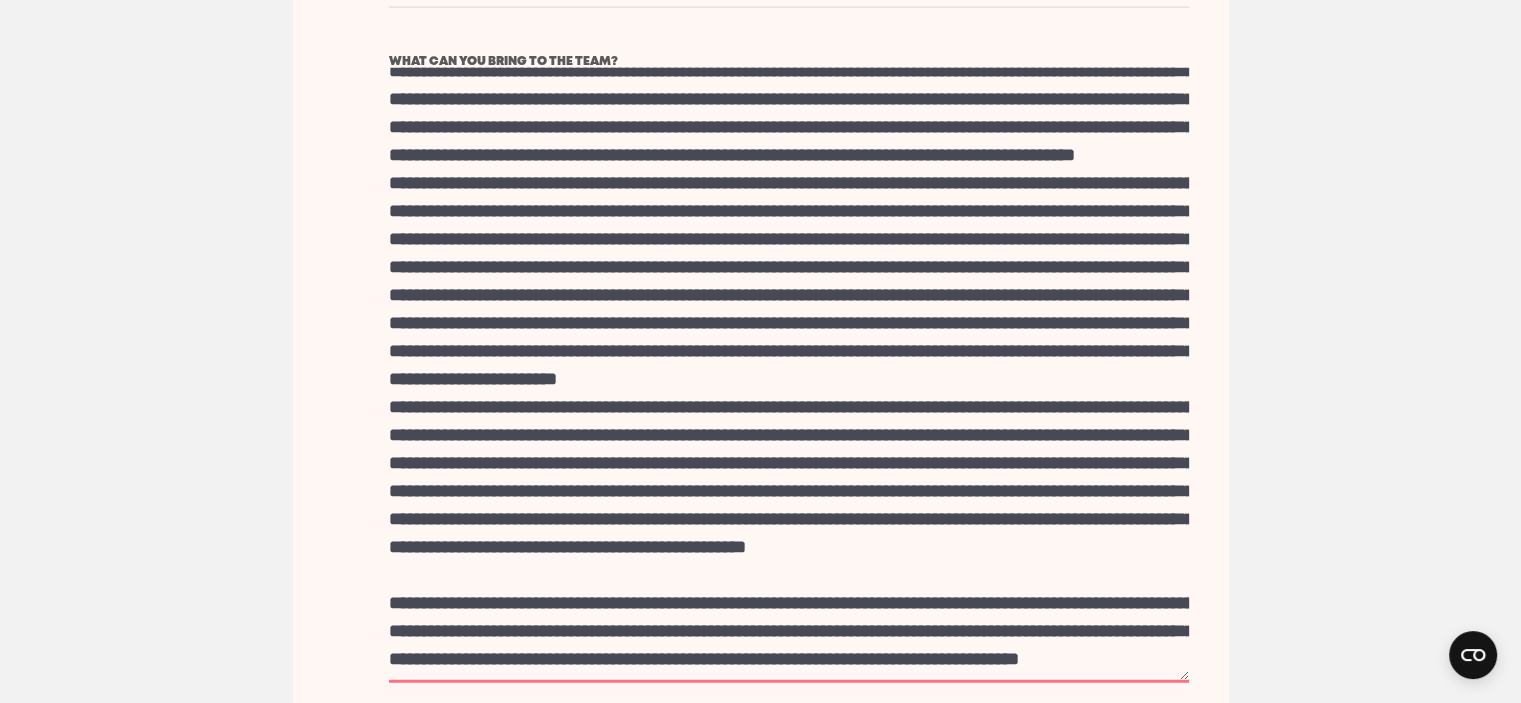scroll, scrollTop: 271, scrollLeft: 0, axis: vertical 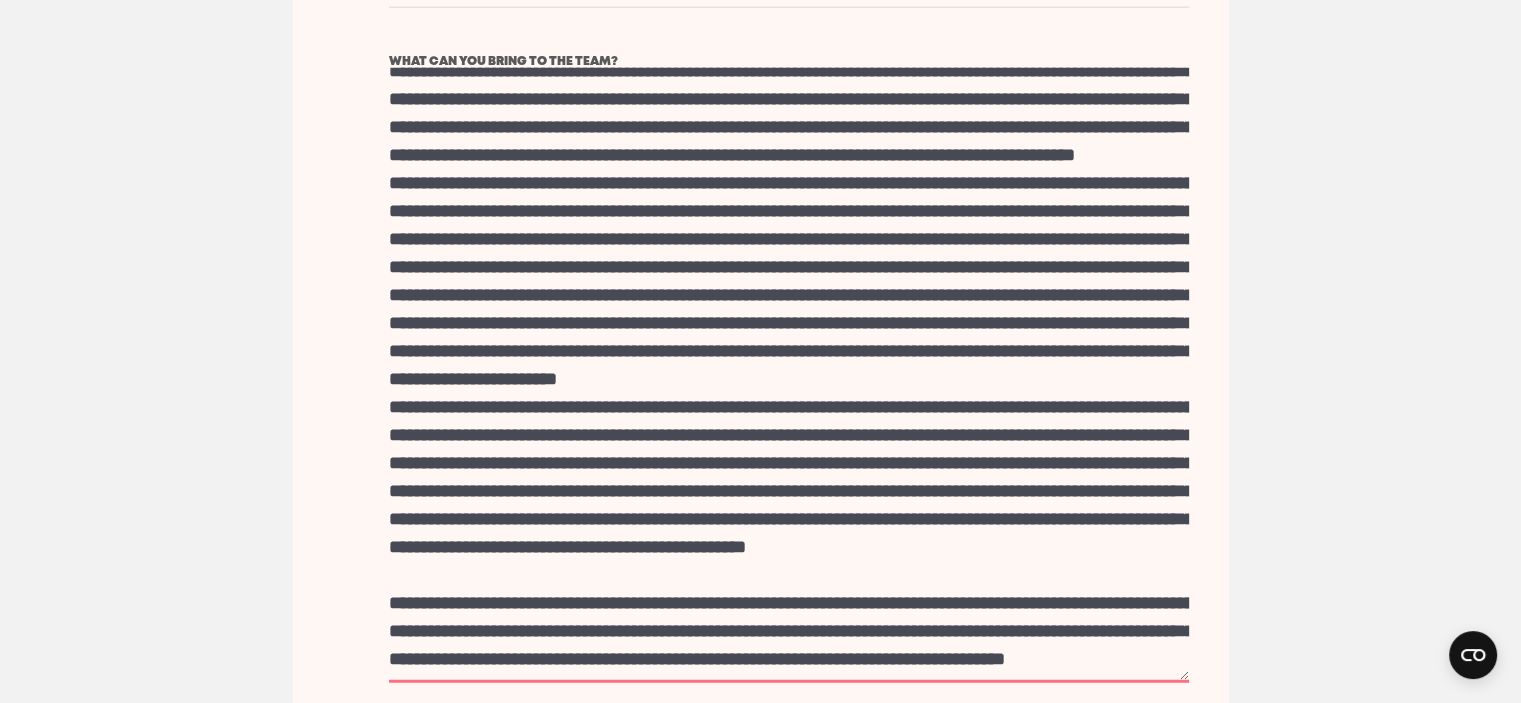 click on "What can you bring to the team?" at bounding box center (789, 375) 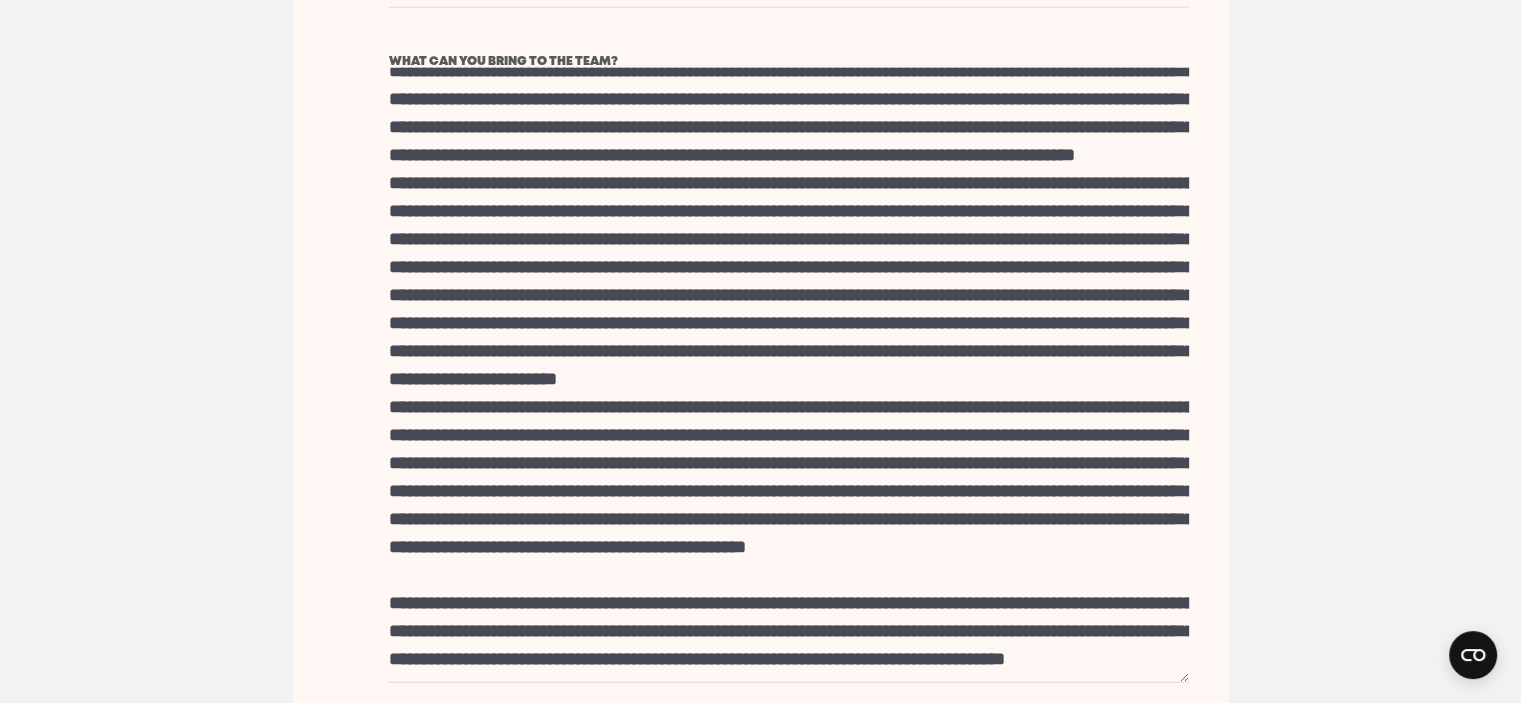 scroll, scrollTop: 270, scrollLeft: 0, axis: vertical 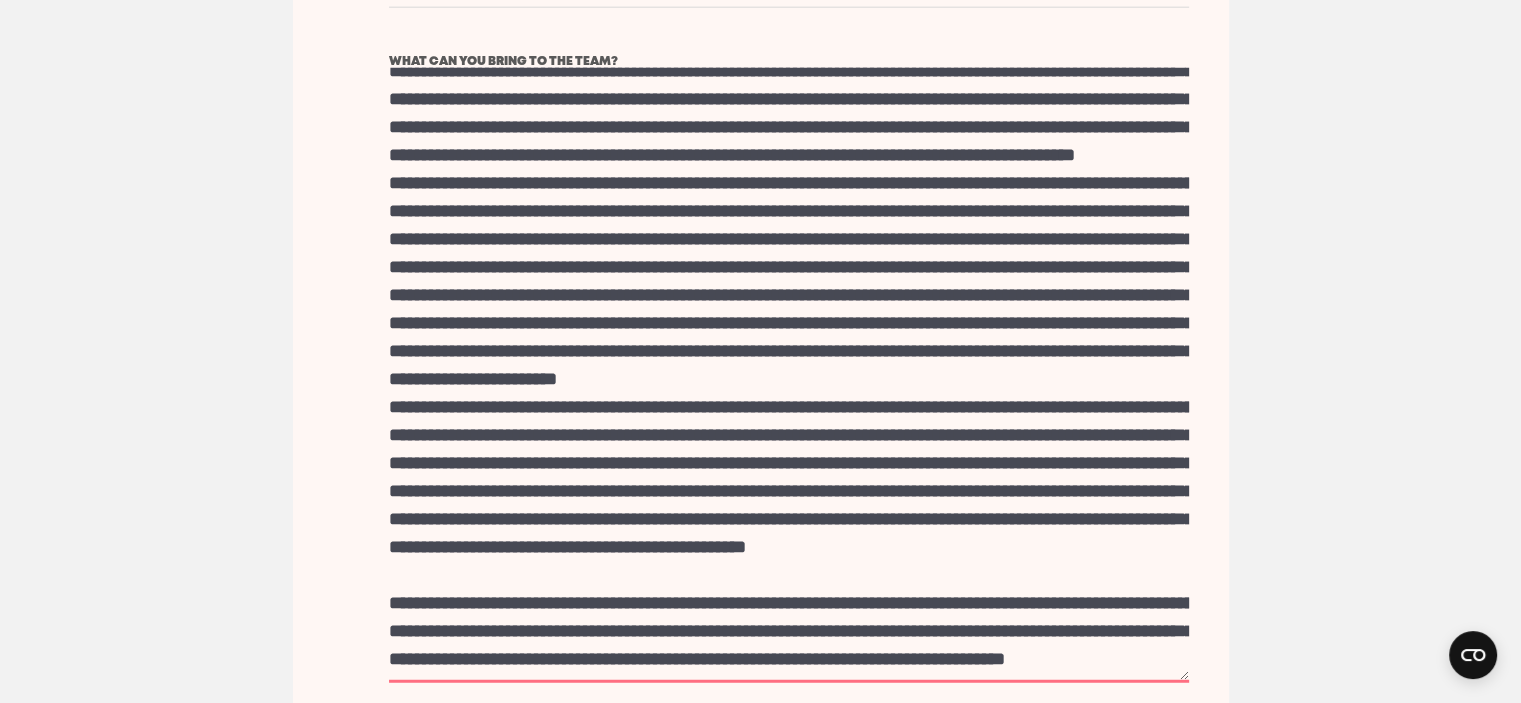 click on "What can you bring to the team?" at bounding box center (789, 375) 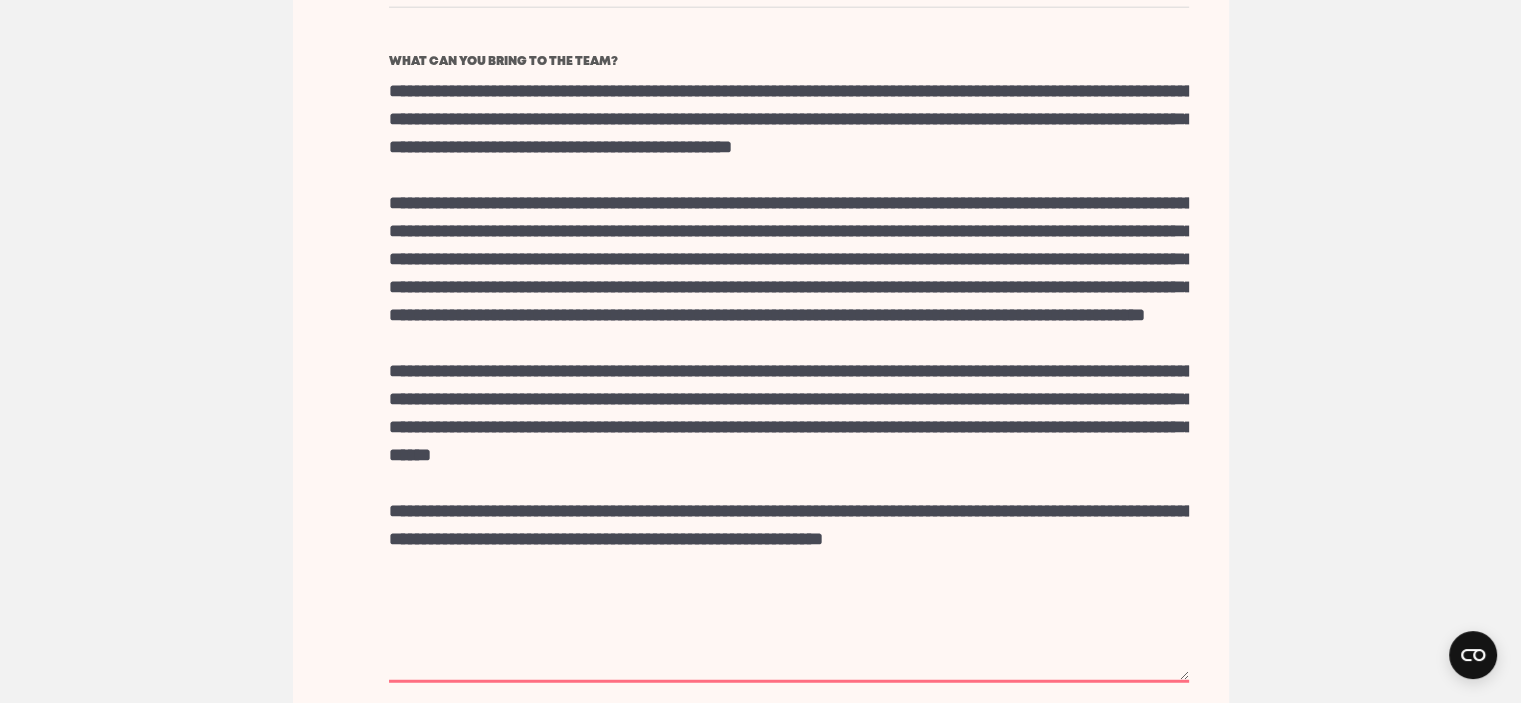 scroll, scrollTop: 8, scrollLeft: 0, axis: vertical 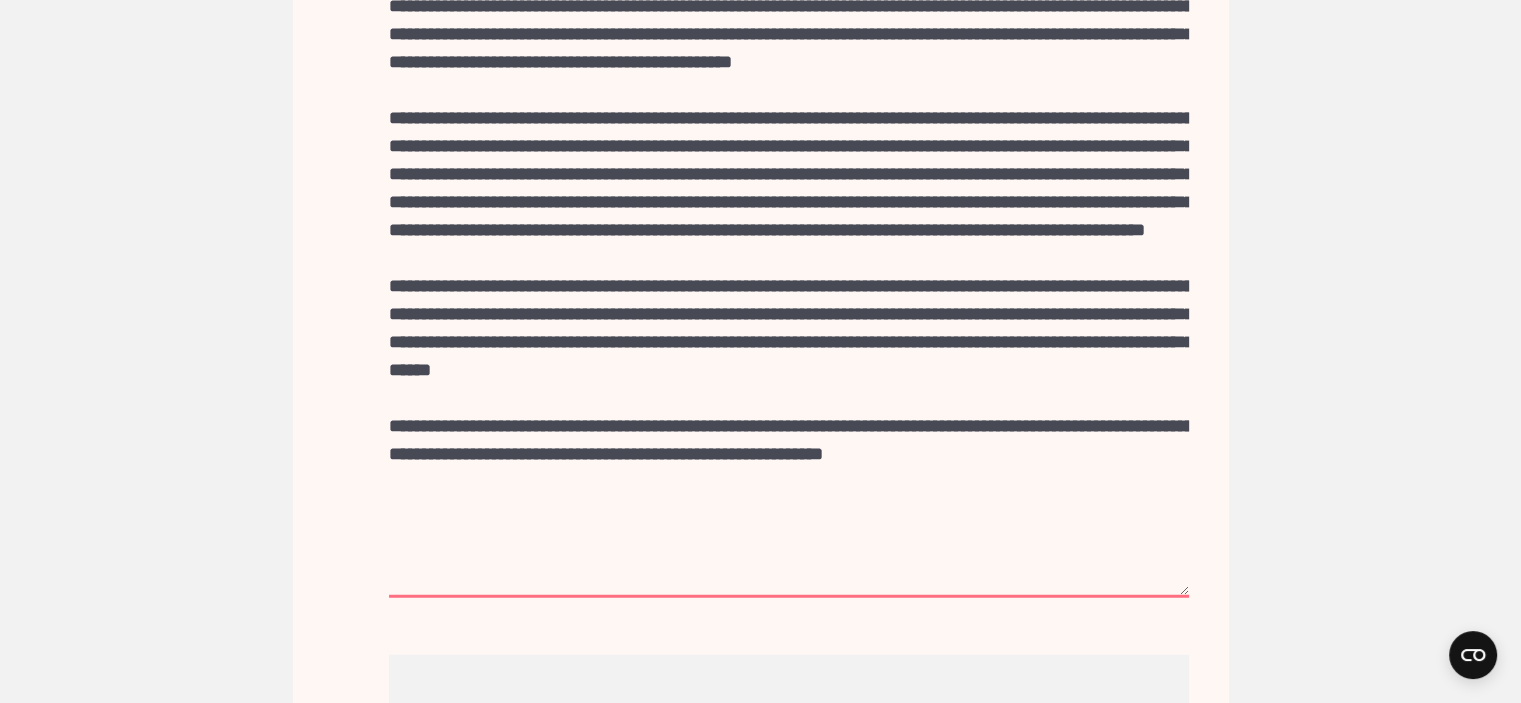 drag, startPoint x: 500, startPoint y: 490, endPoint x: 380, endPoint y: 484, distance: 120.14991 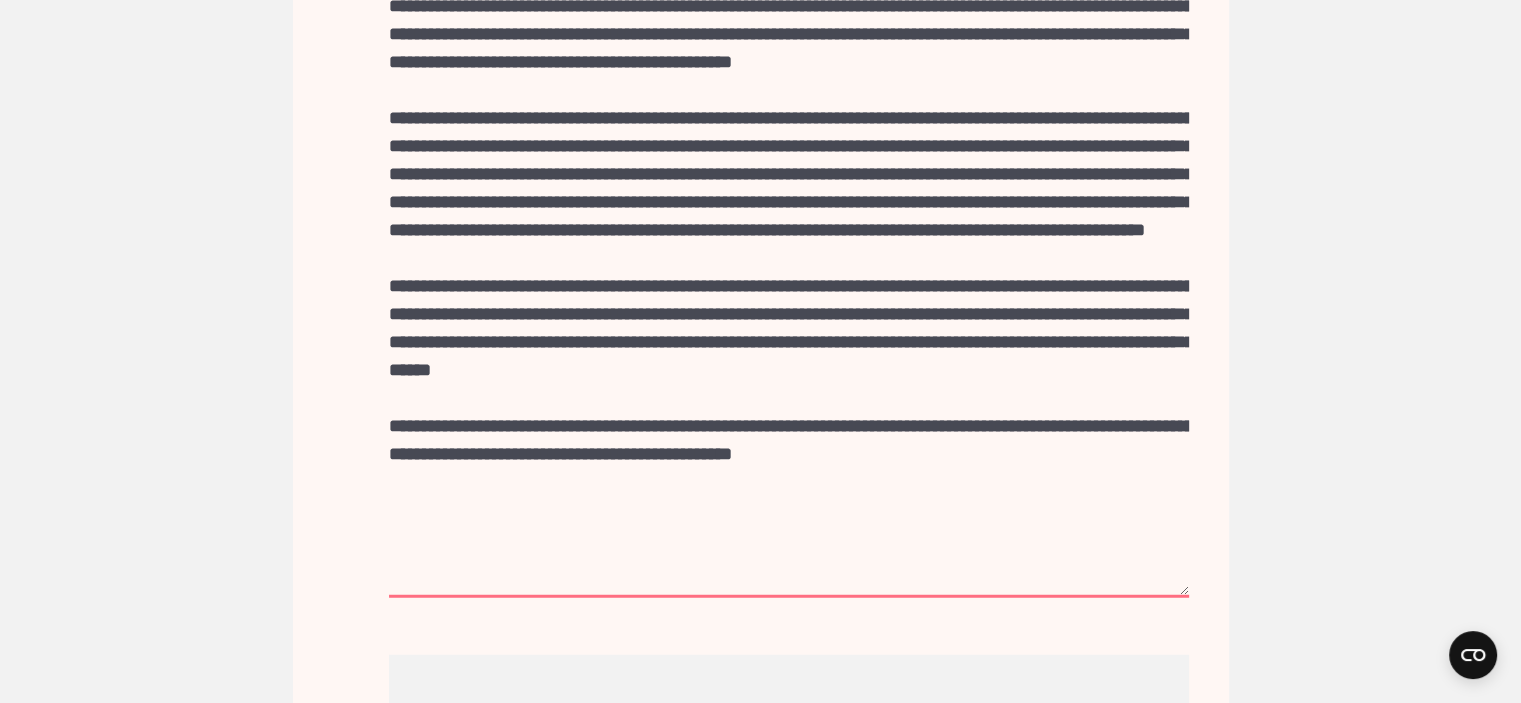 scroll, scrollTop: 0, scrollLeft: 0, axis: both 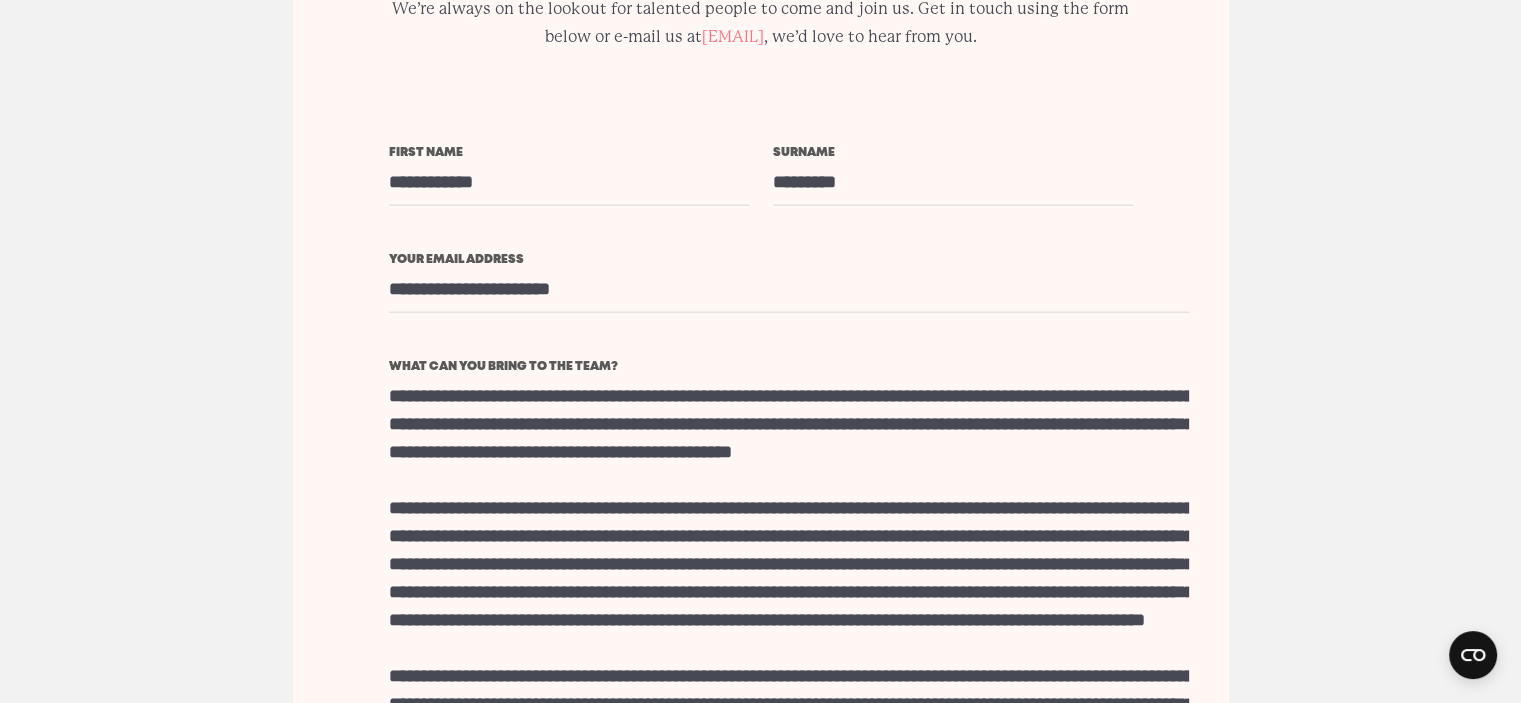 drag, startPoint x: 762, startPoint y: 336, endPoint x: 879, endPoint y: 332, distance: 117.06836 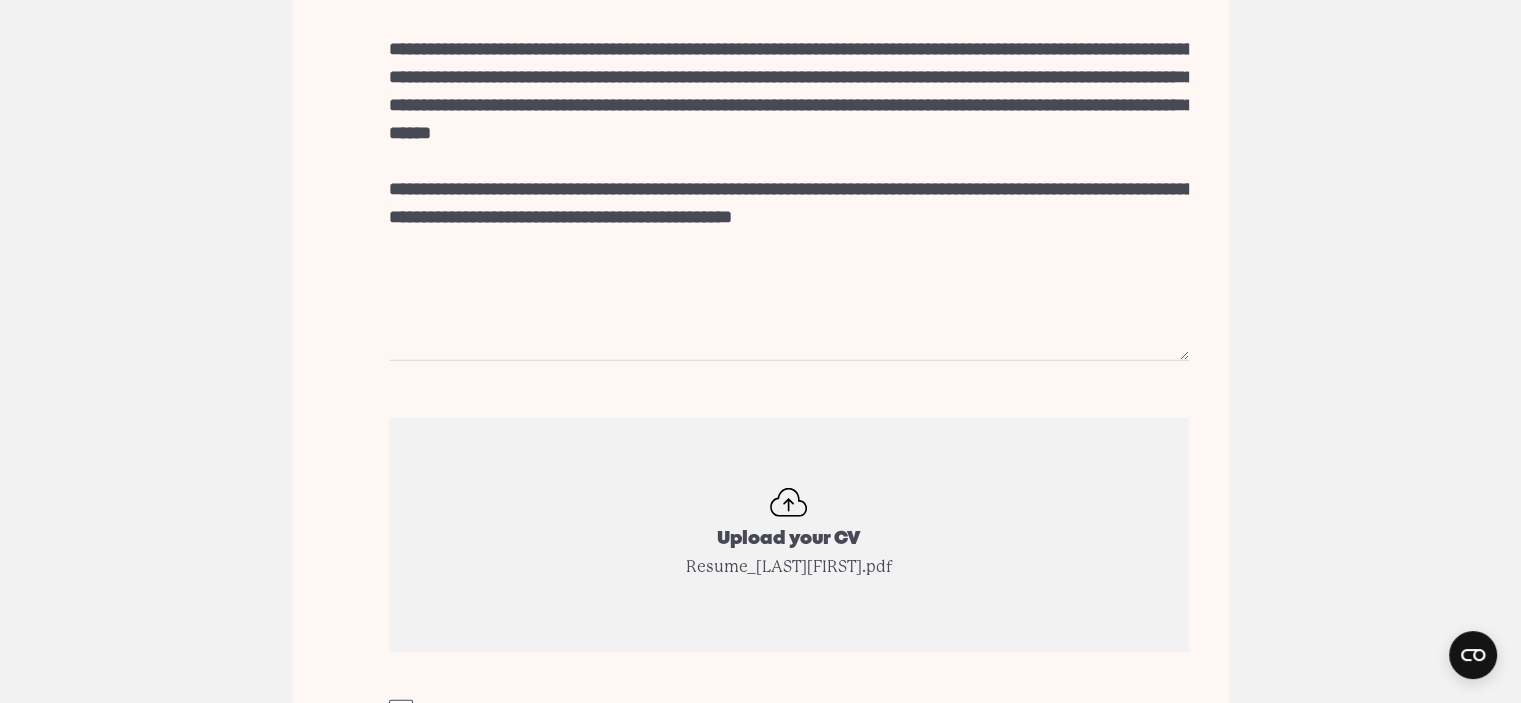 scroll, scrollTop: 5405, scrollLeft: 0, axis: vertical 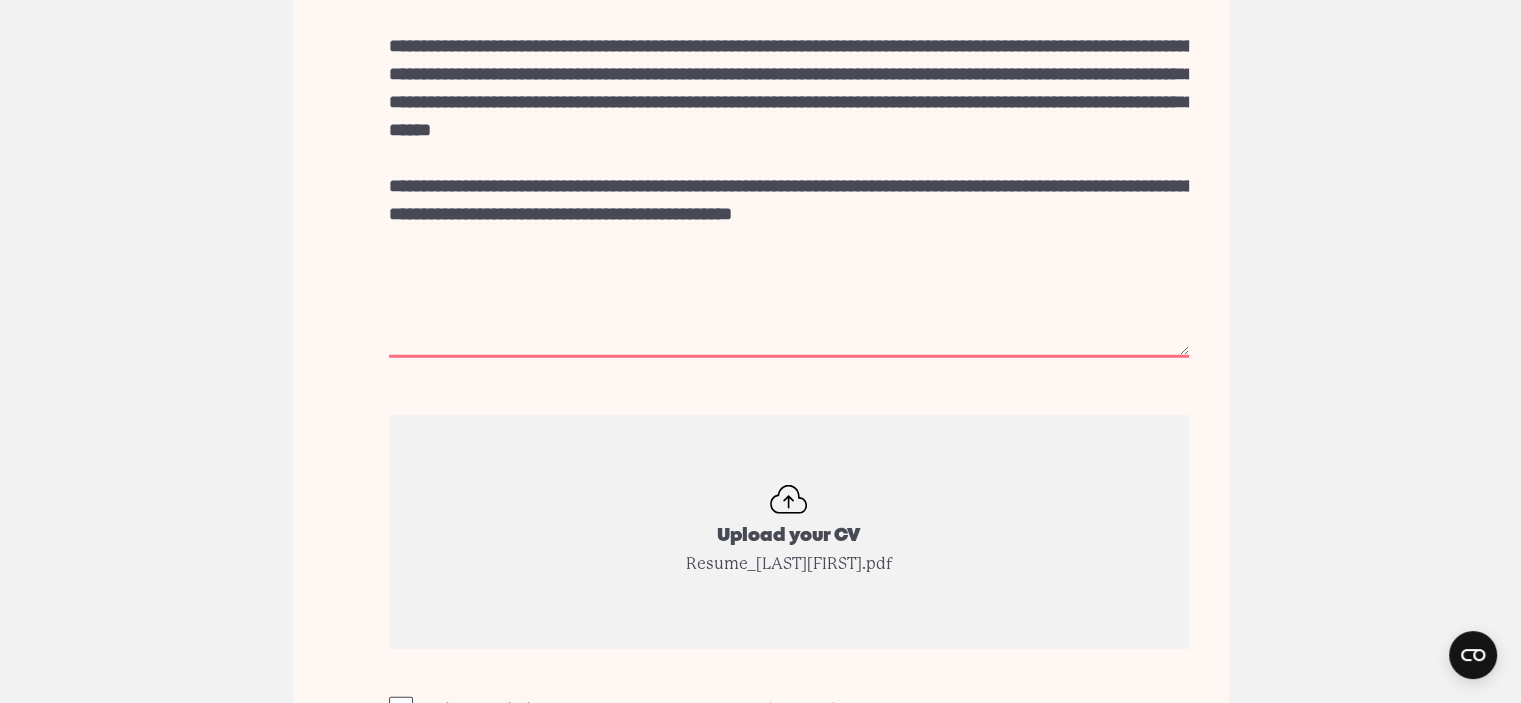 click on "What can you bring to the team?" at bounding box center (789, 50) 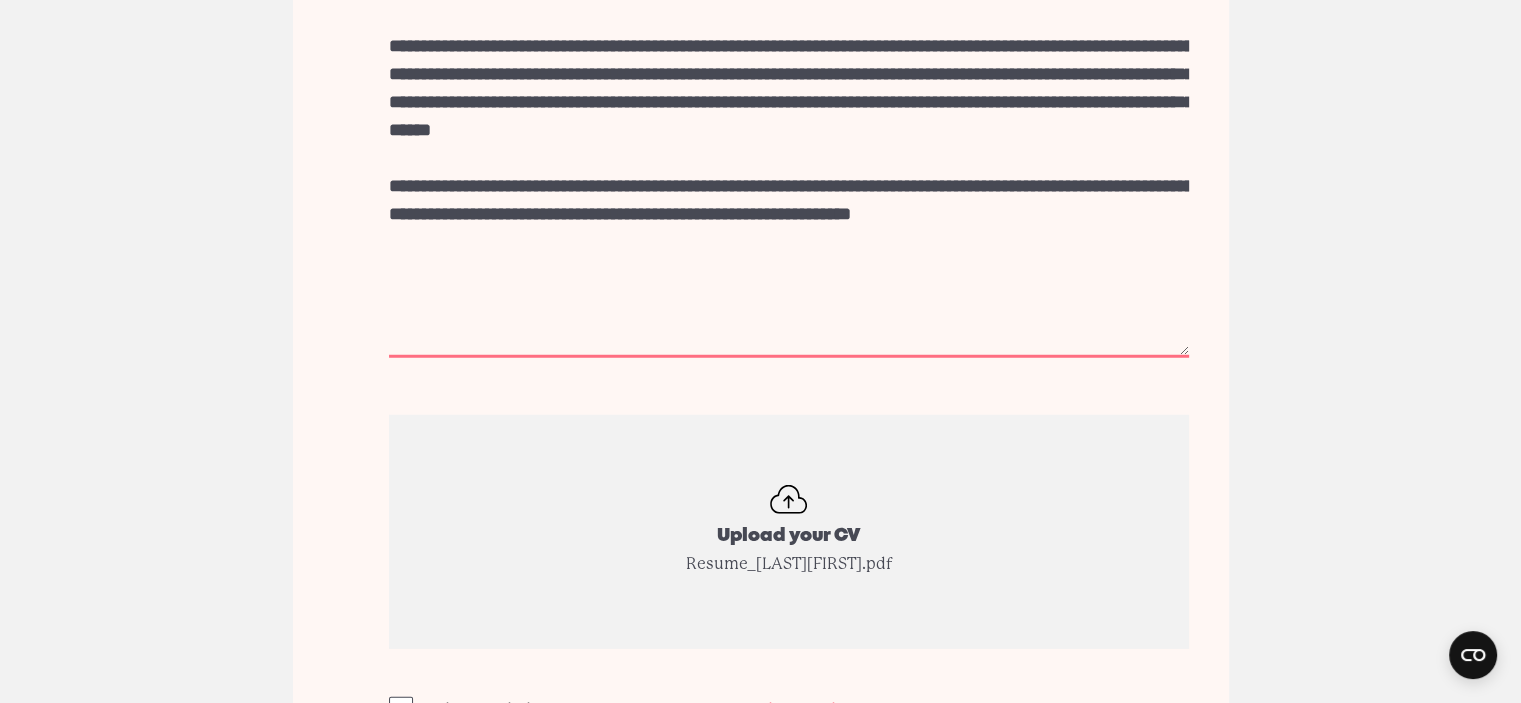 scroll, scrollTop: 19, scrollLeft: 0, axis: vertical 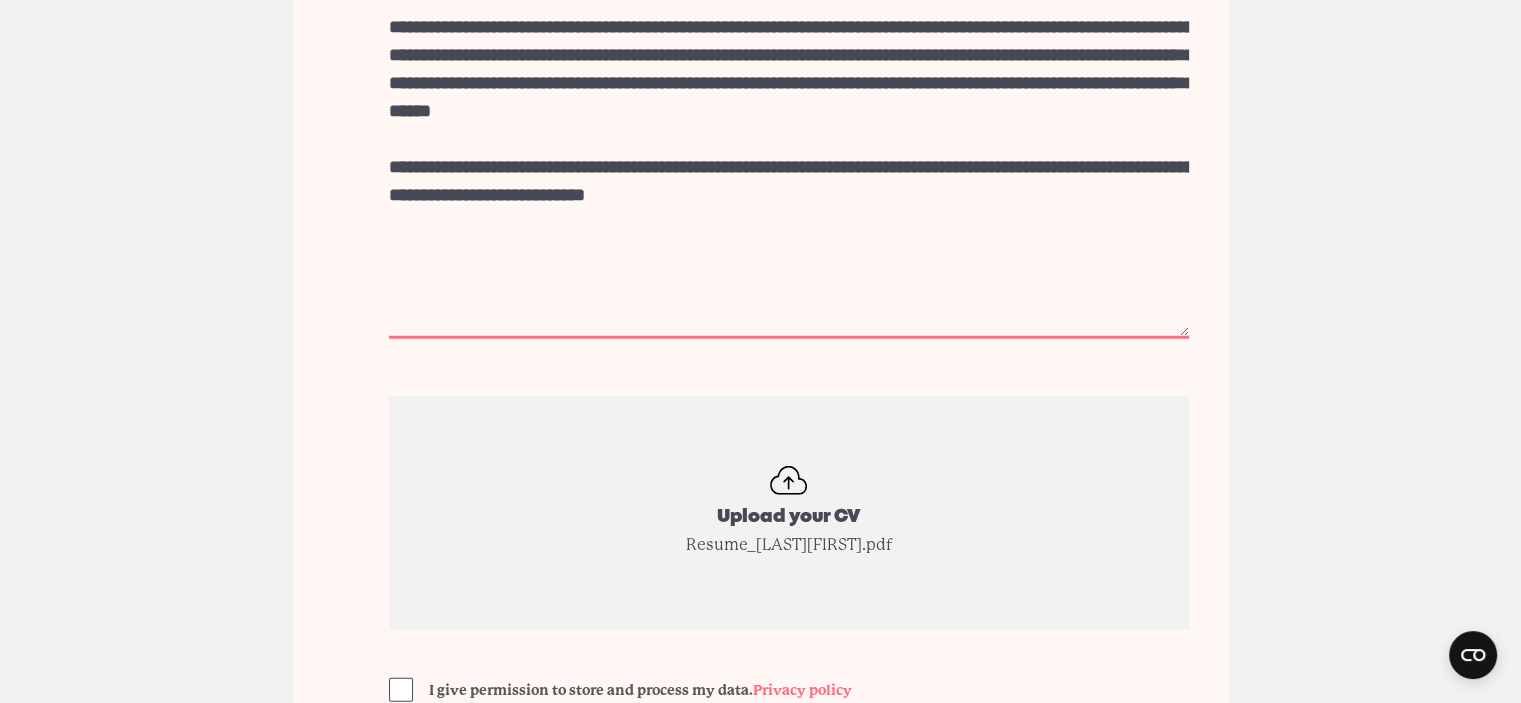 type on "**********" 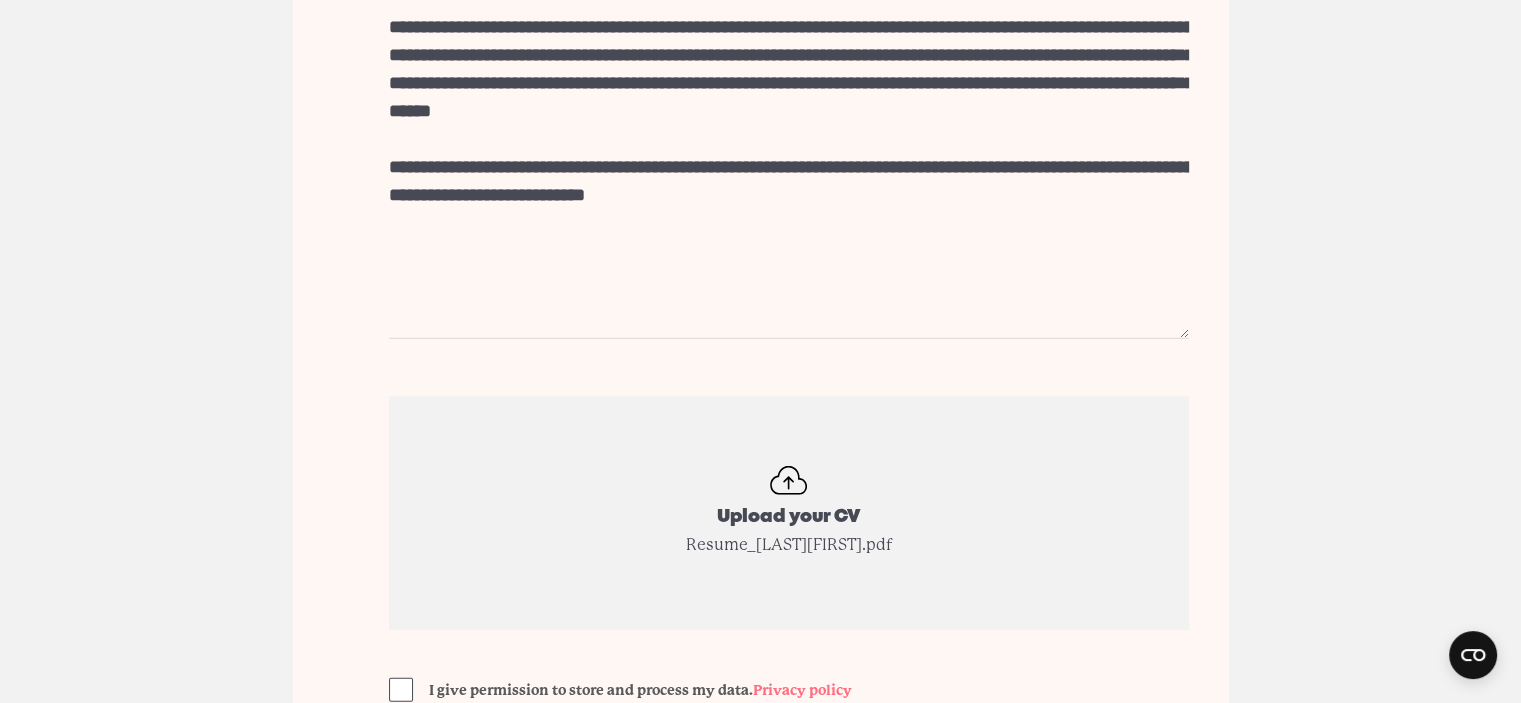 click on "Join our team!
We’re always on the lookout for talented people to come and join us. Get in touch using the form below or e-mail us at  [EMAIL] , we’d love to hear from you.
First name
[FIRST]
Surname
[LAST]" at bounding box center [760, 50] 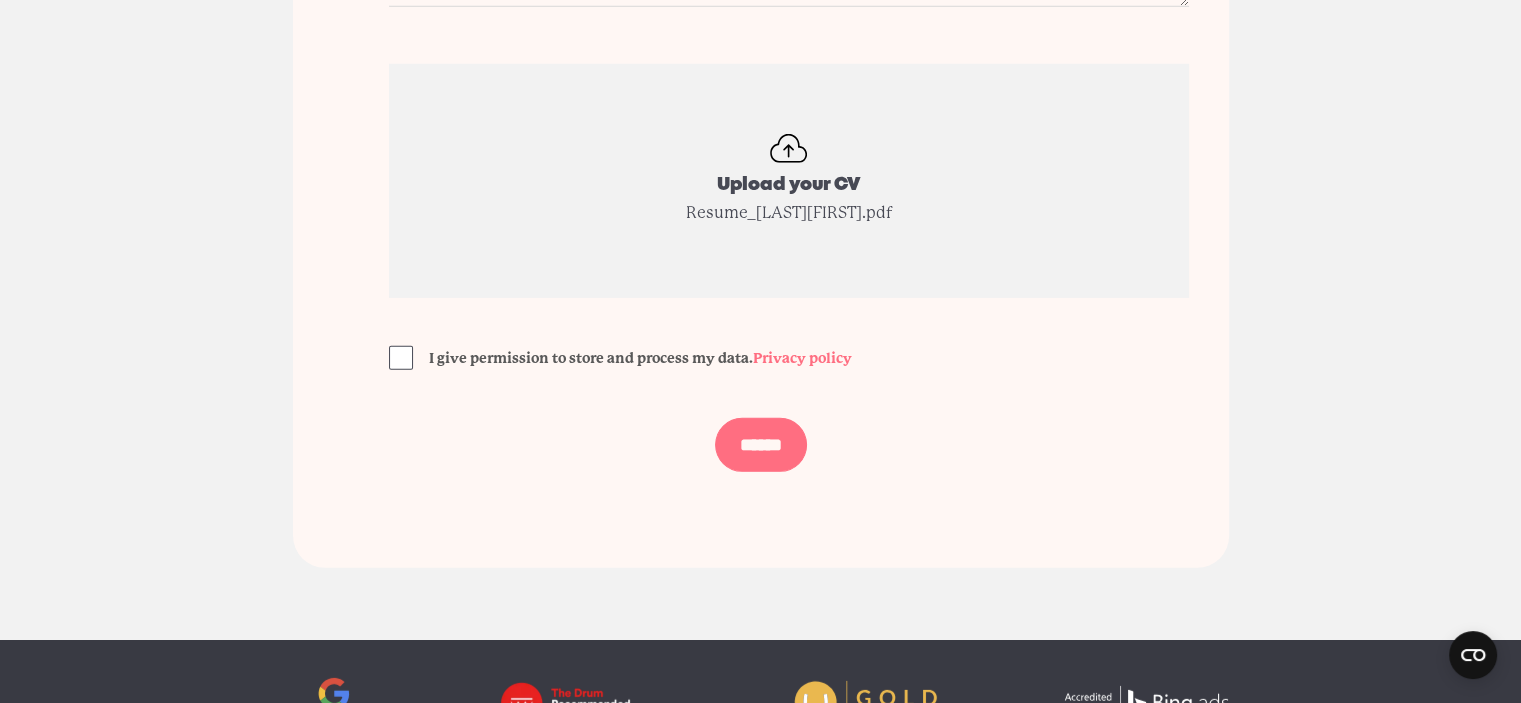 scroll, scrollTop: 5759, scrollLeft: 0, axis: vertical 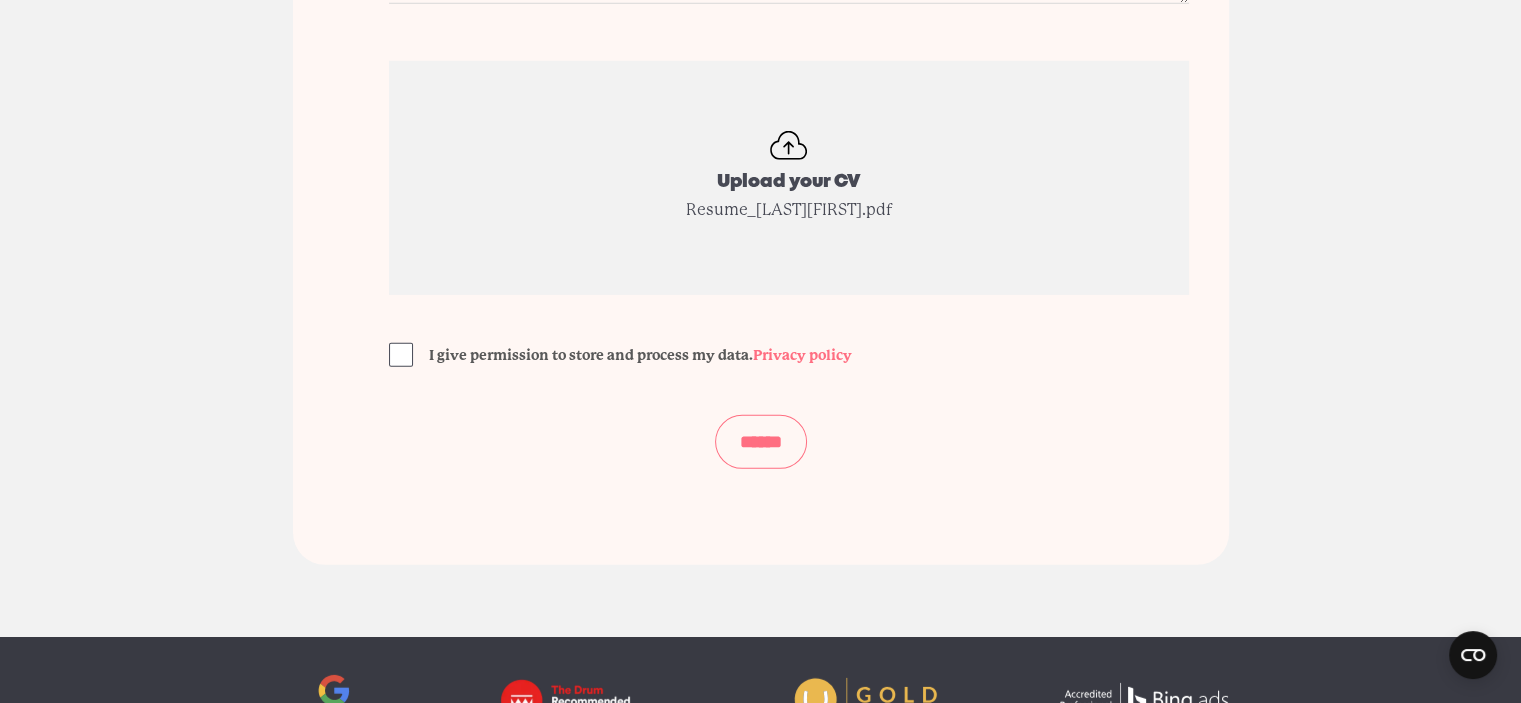 click on "******" at bounding box center (761, 442) 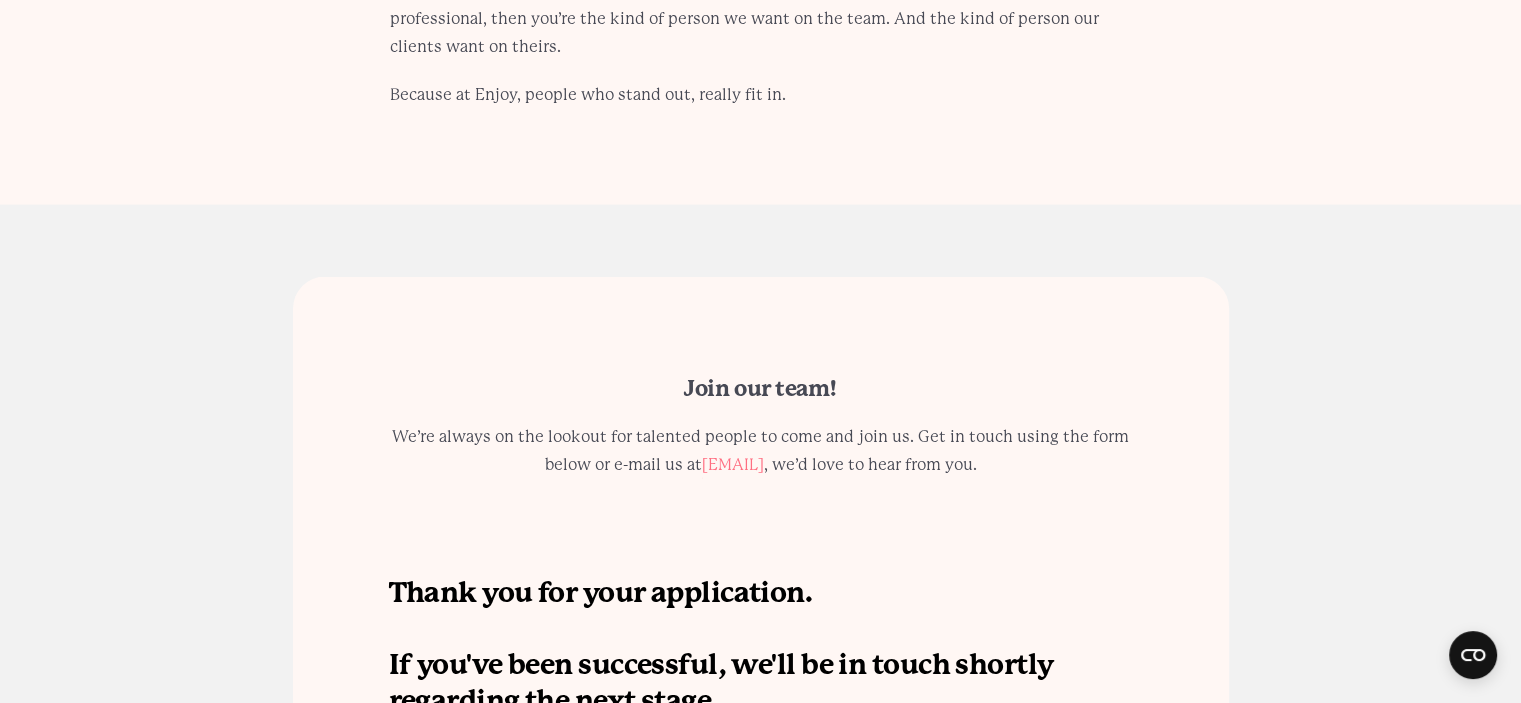 scroll, scrollTop: 4356, scrollLeft: 0, axis: vertical 